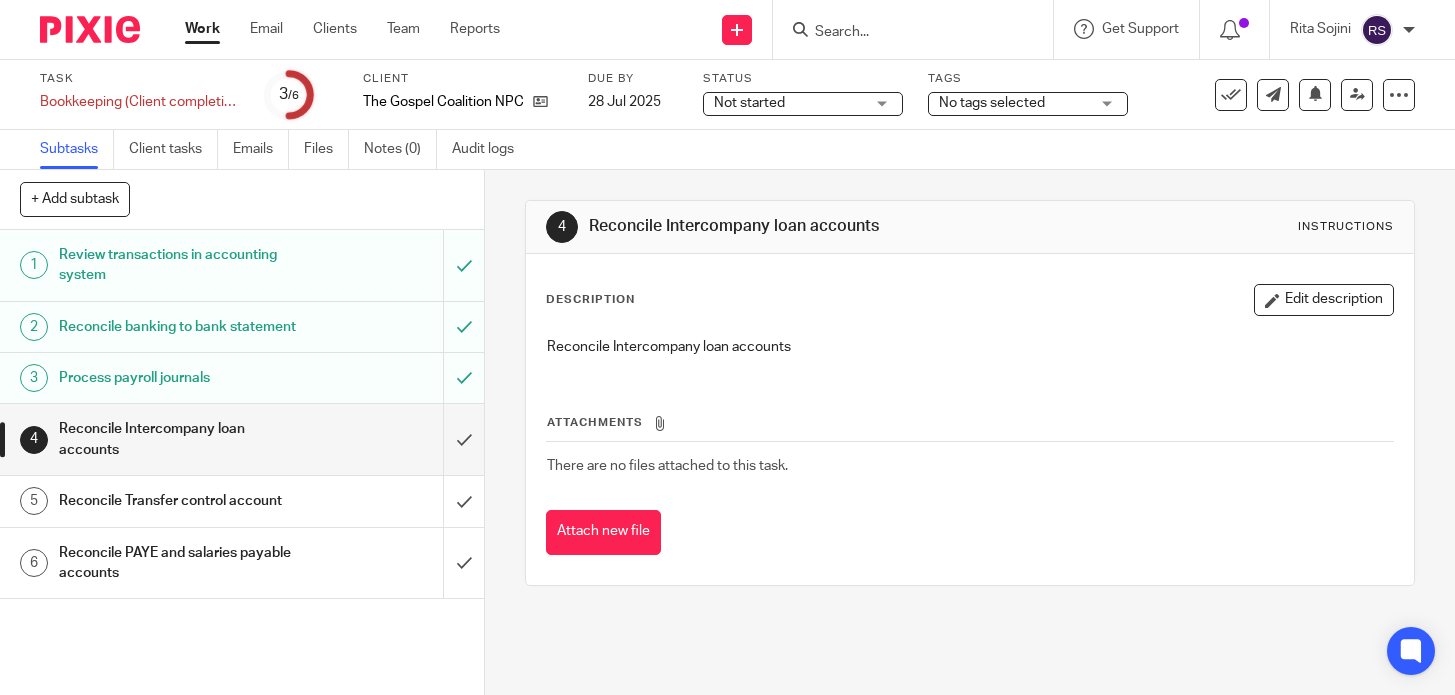 scroll, scrollTop: 0, scrollLeft: 0, axis: both 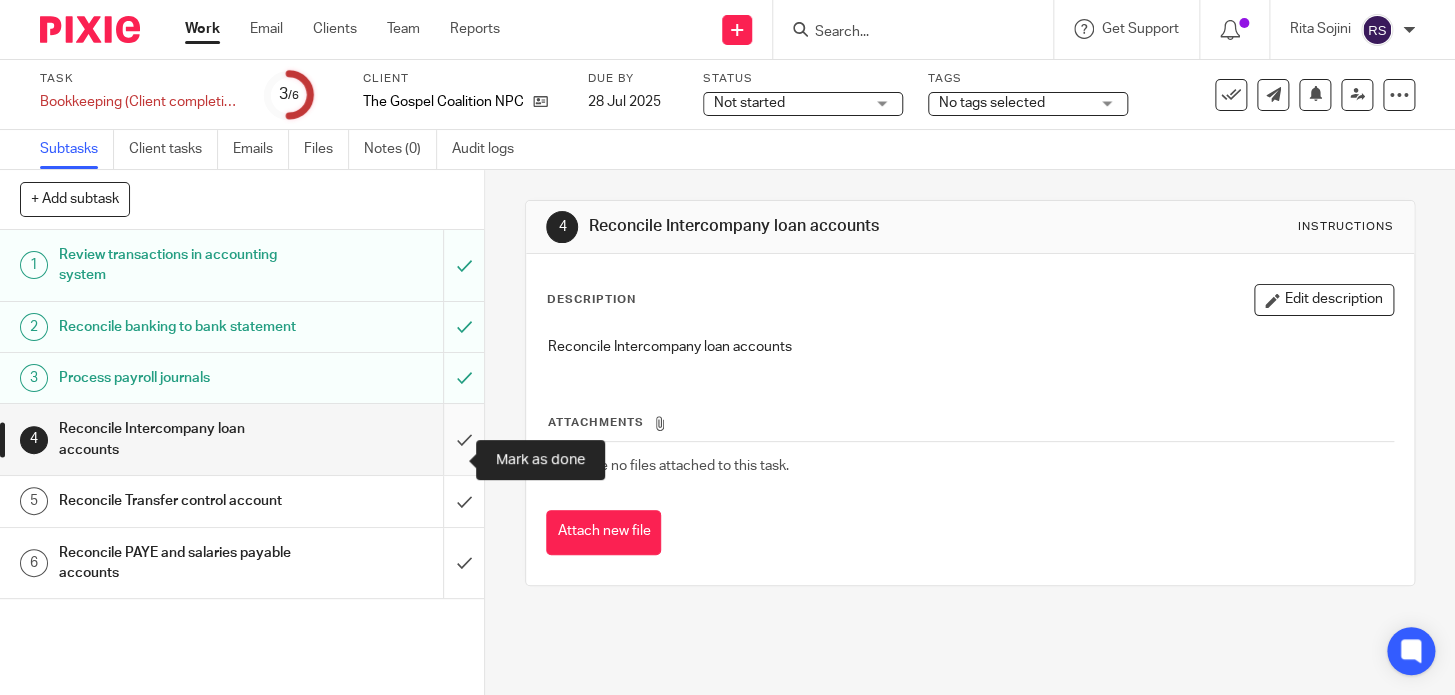 click at bounding box center [242, 439] 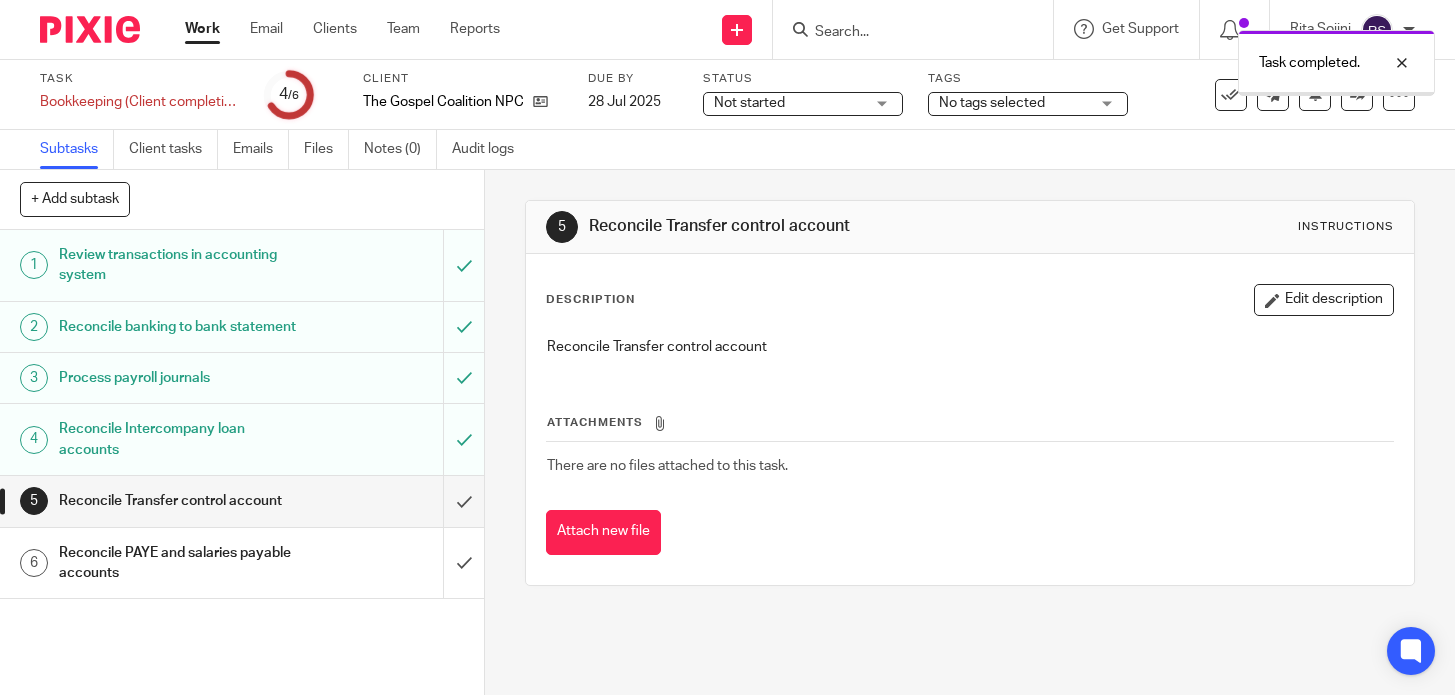 scroll, scrollTop: 0, scrollLeft: 0, axis: both 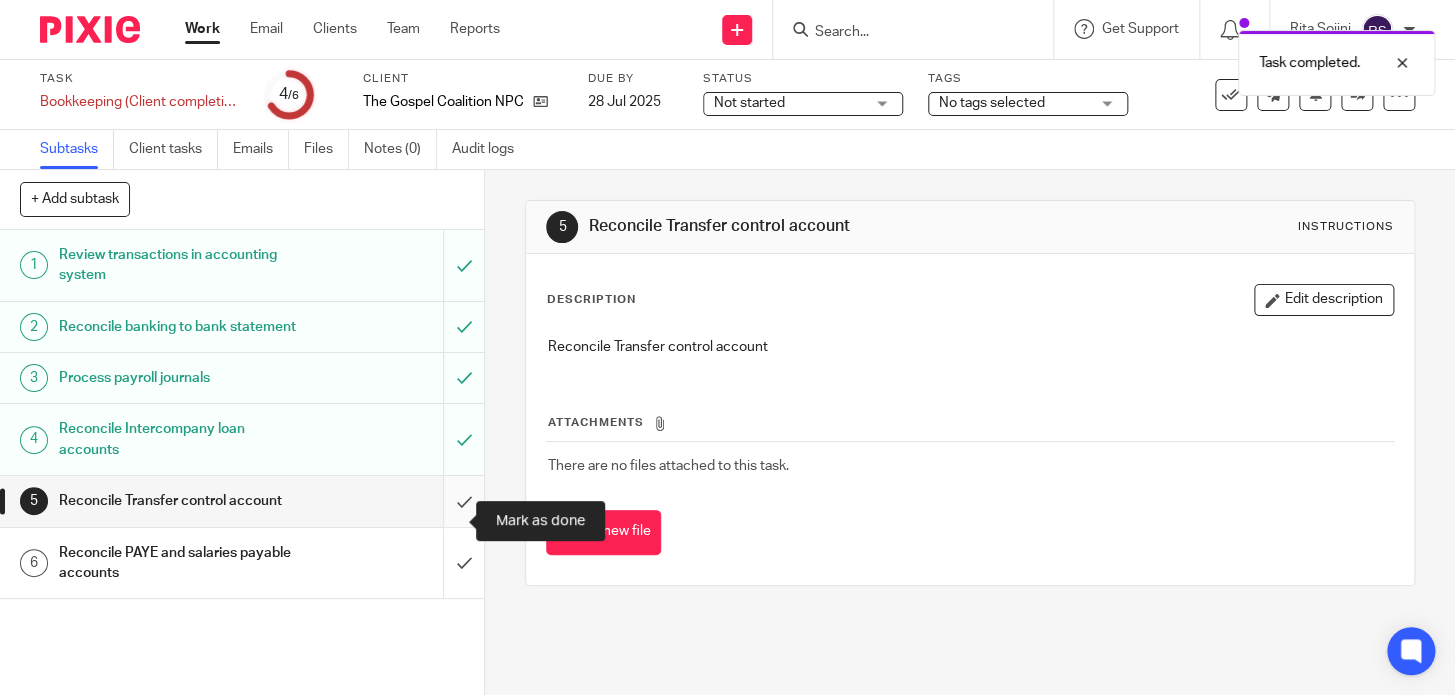 click at bounding box center [242, 501] 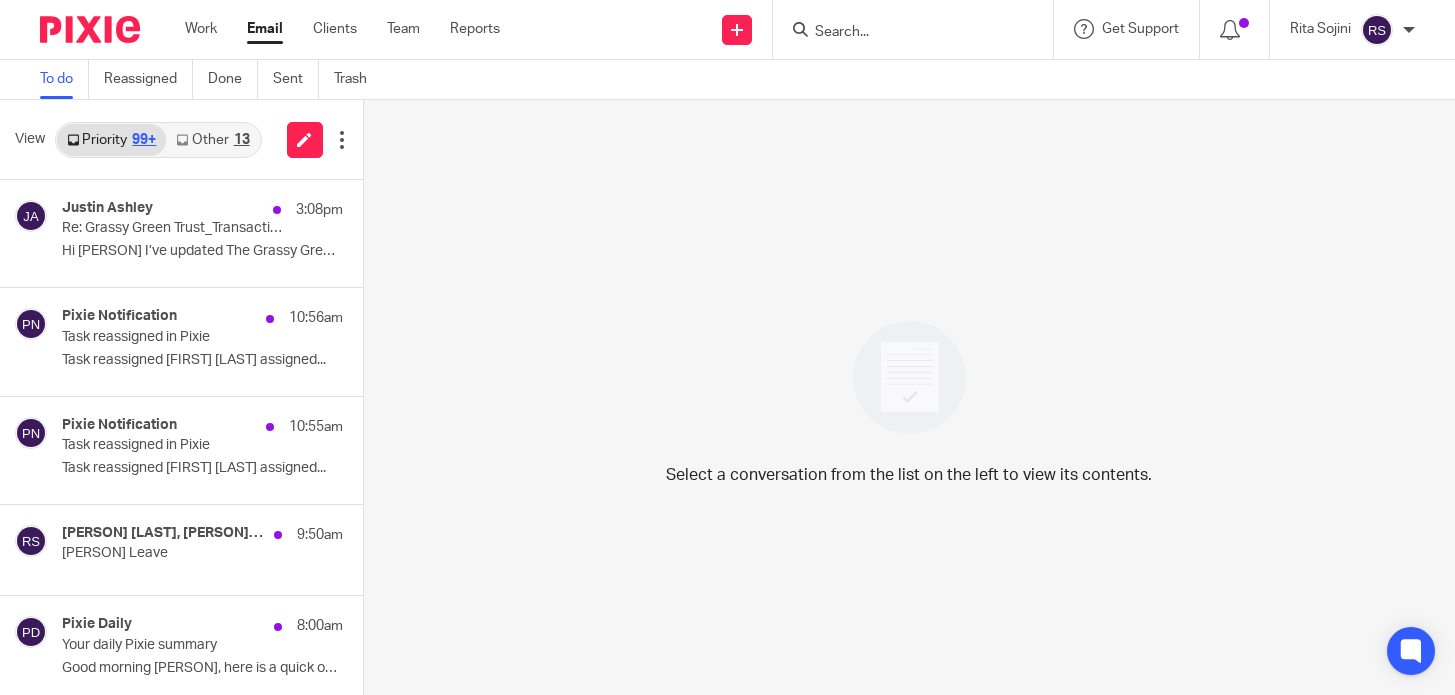 scroll, scrollTop: 0, scrollLeft: 0, axis: both 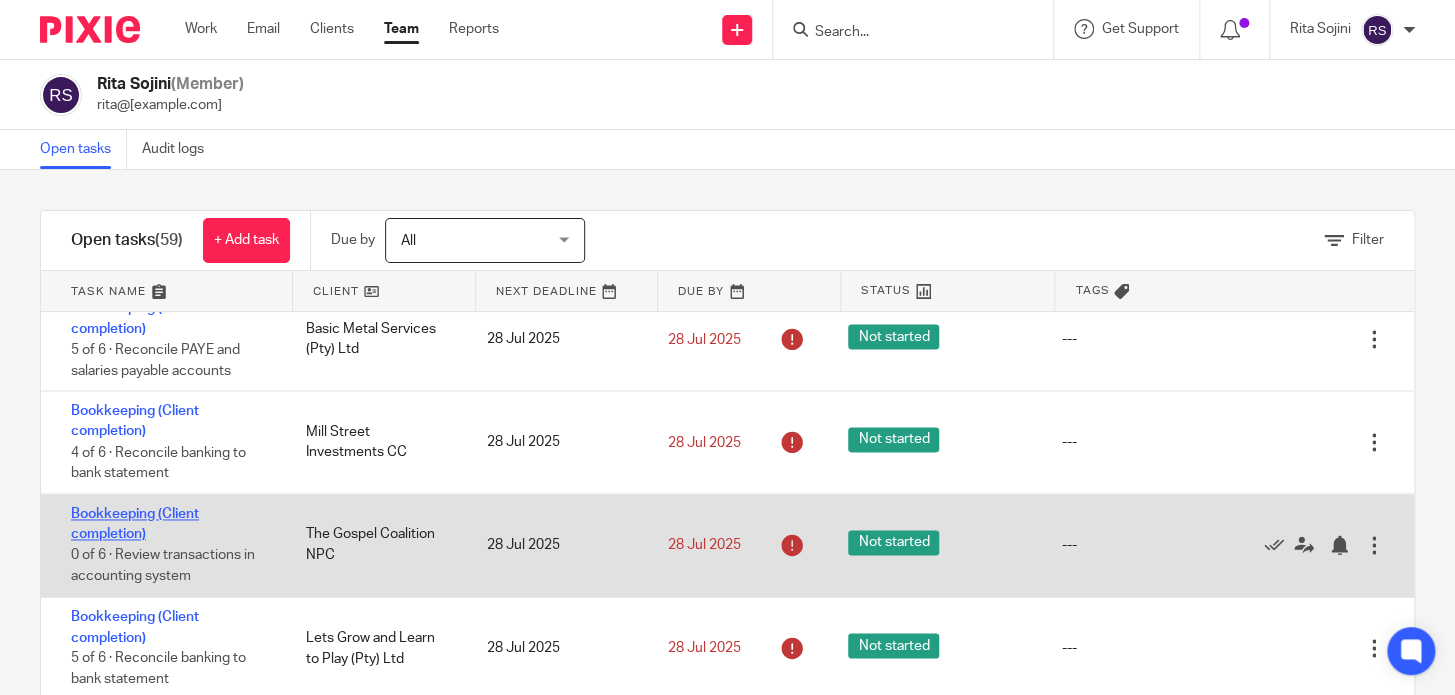 click on "Bookkeeping  (Client completion)" at bounding box center (135, 524) 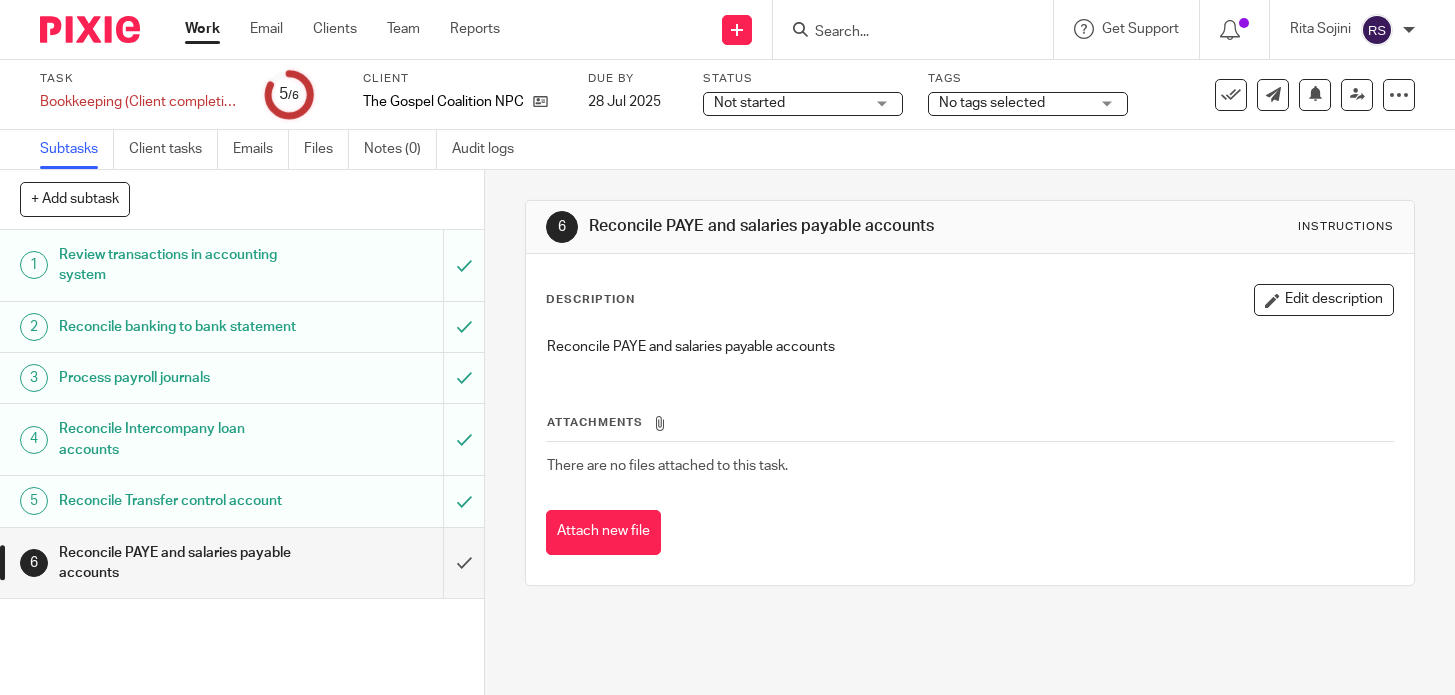 scroll, scrollTop: 0, scrollLeft: 0, axis: both 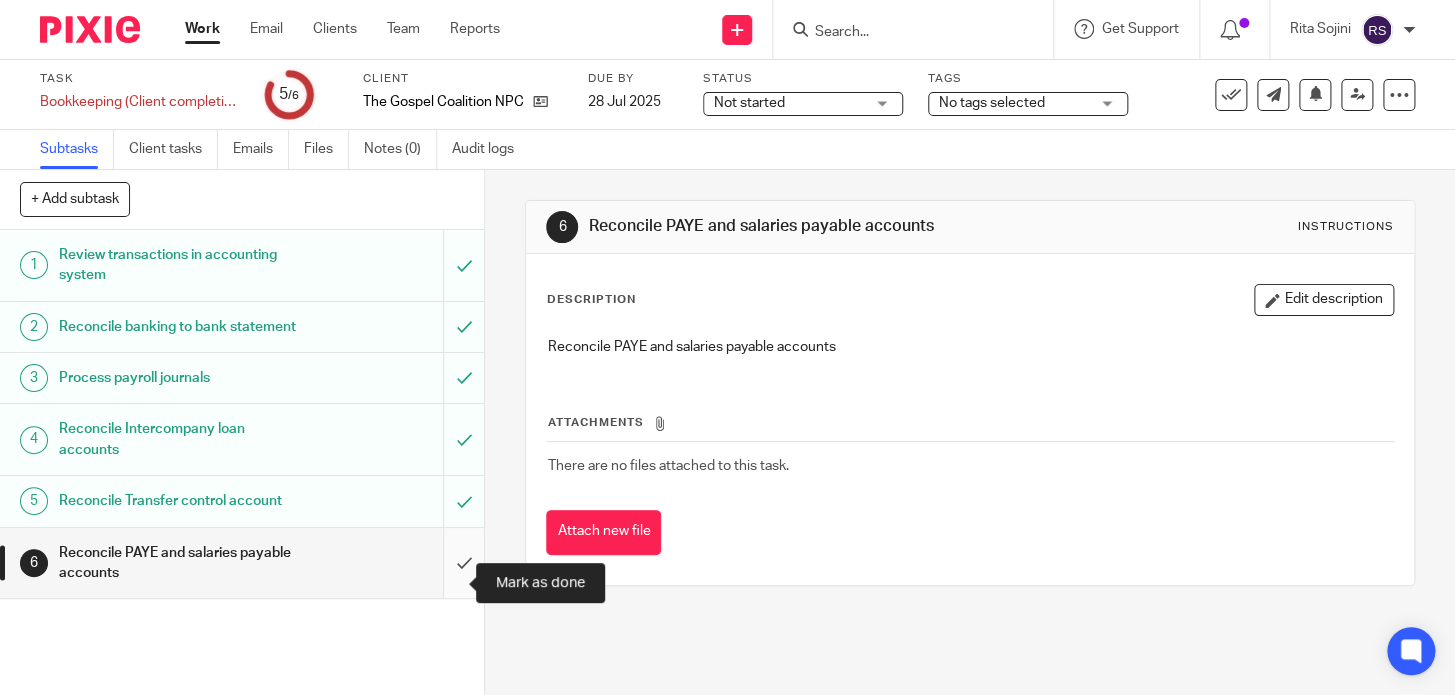 click at bounding box center [242, 563] 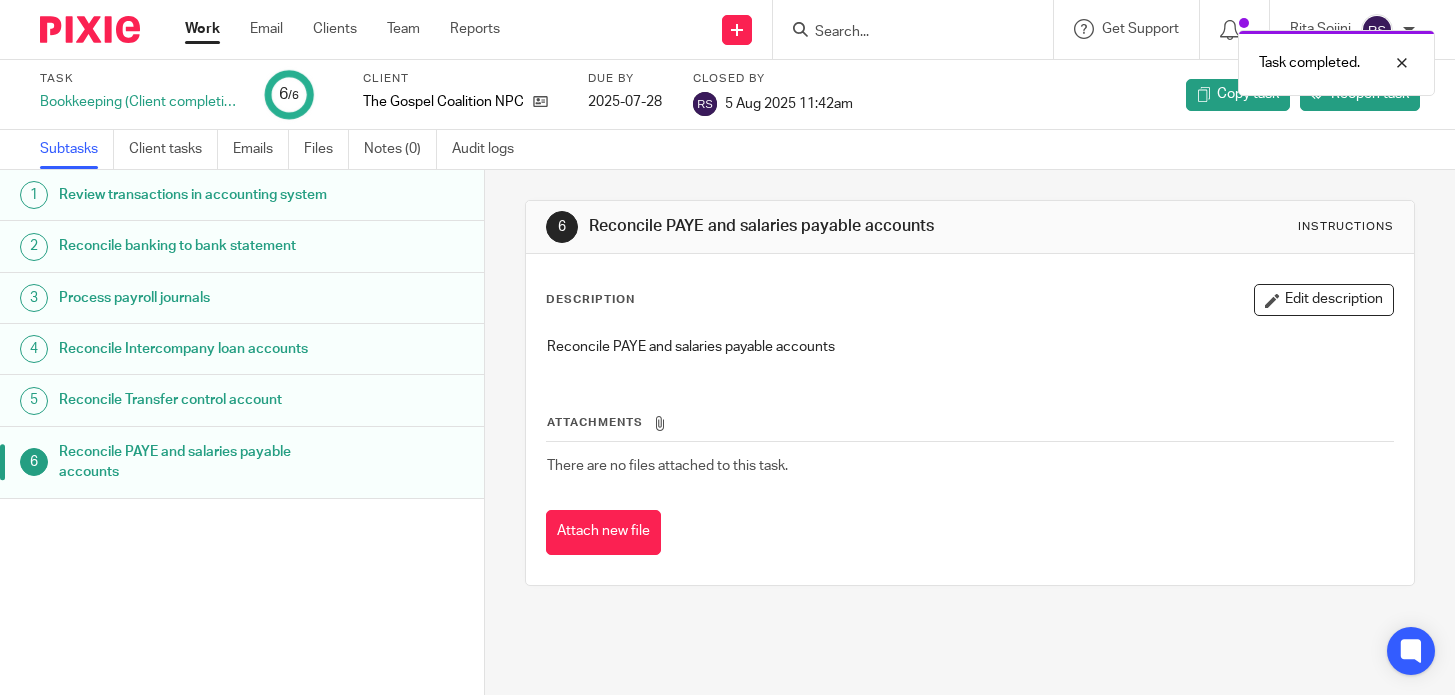 scroll, scrollTop: 0, scrollLeft: 0, axis: both 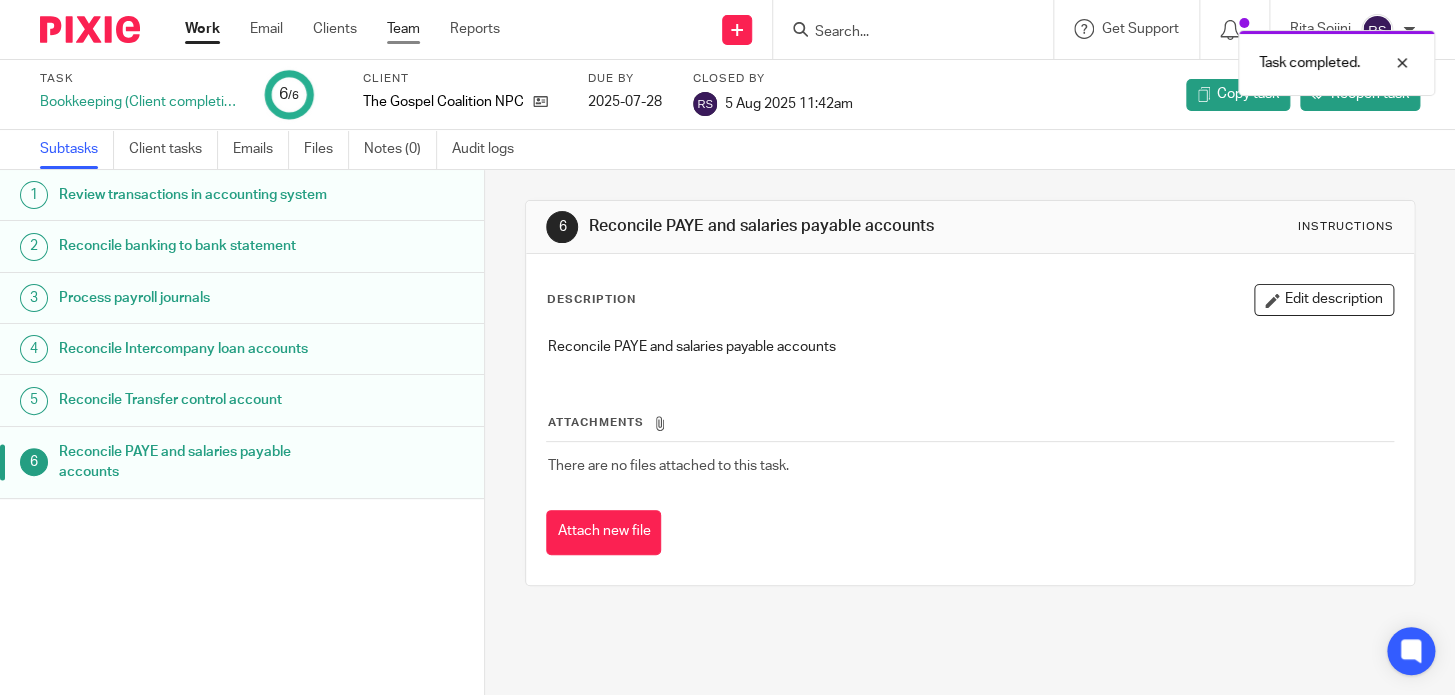 click on "Team" at bounding box center [403, 29] 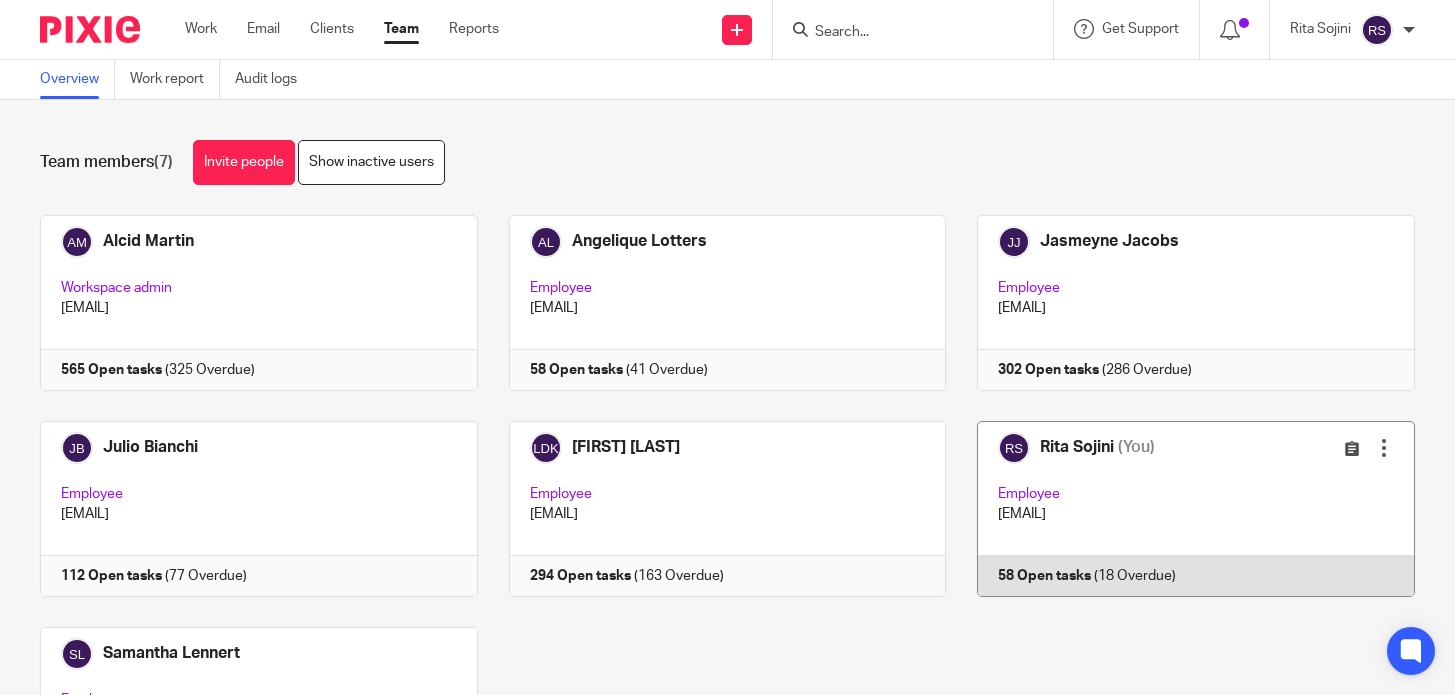scroll, scrollTop: 0, scrollLeft: 0, axis: both 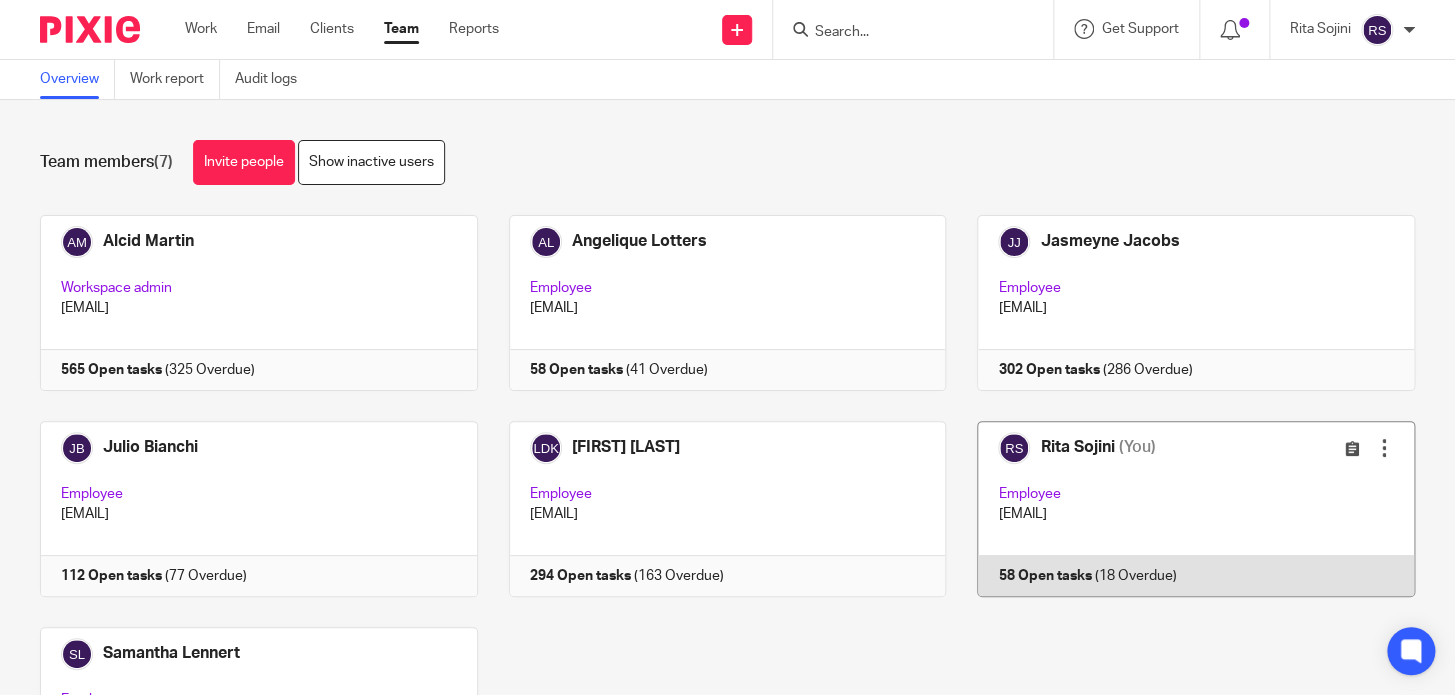 click at bounding box center [1180, 509] 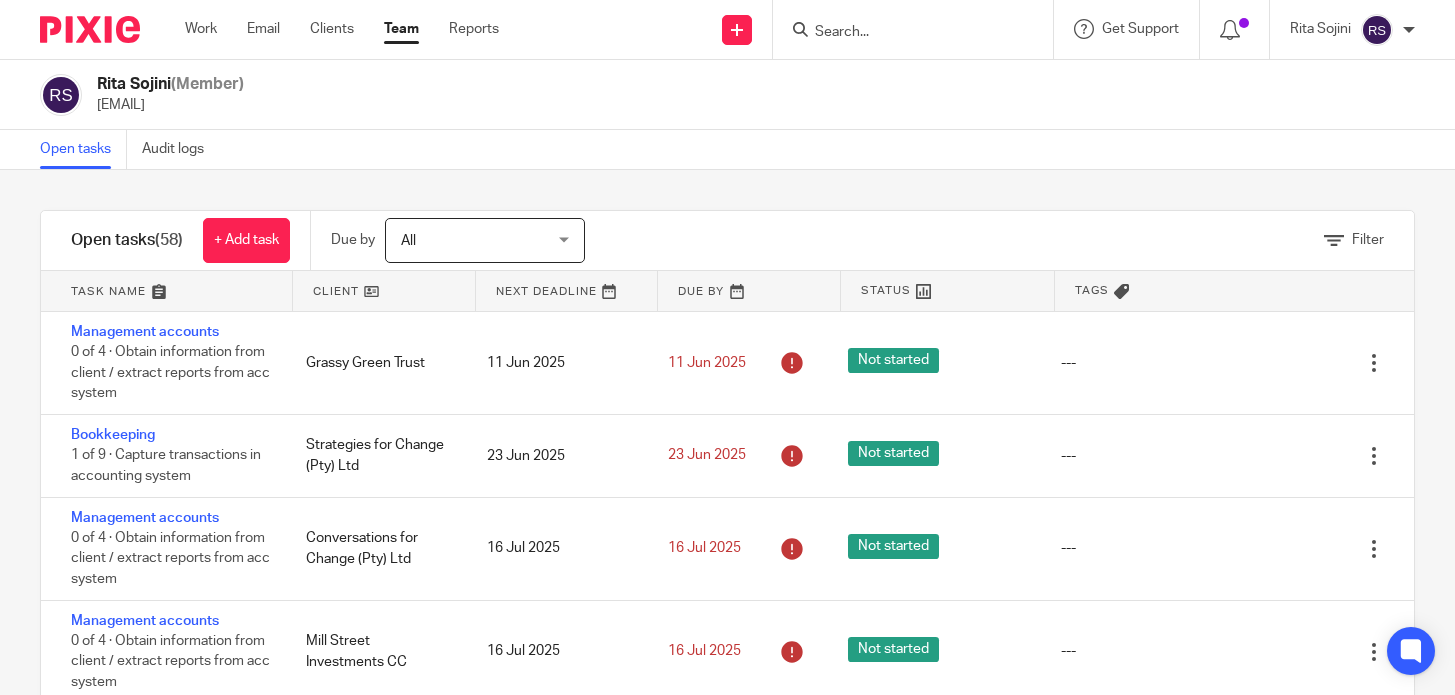 scroll, scrollTop: 0, scrollLeft: 0, axis: both 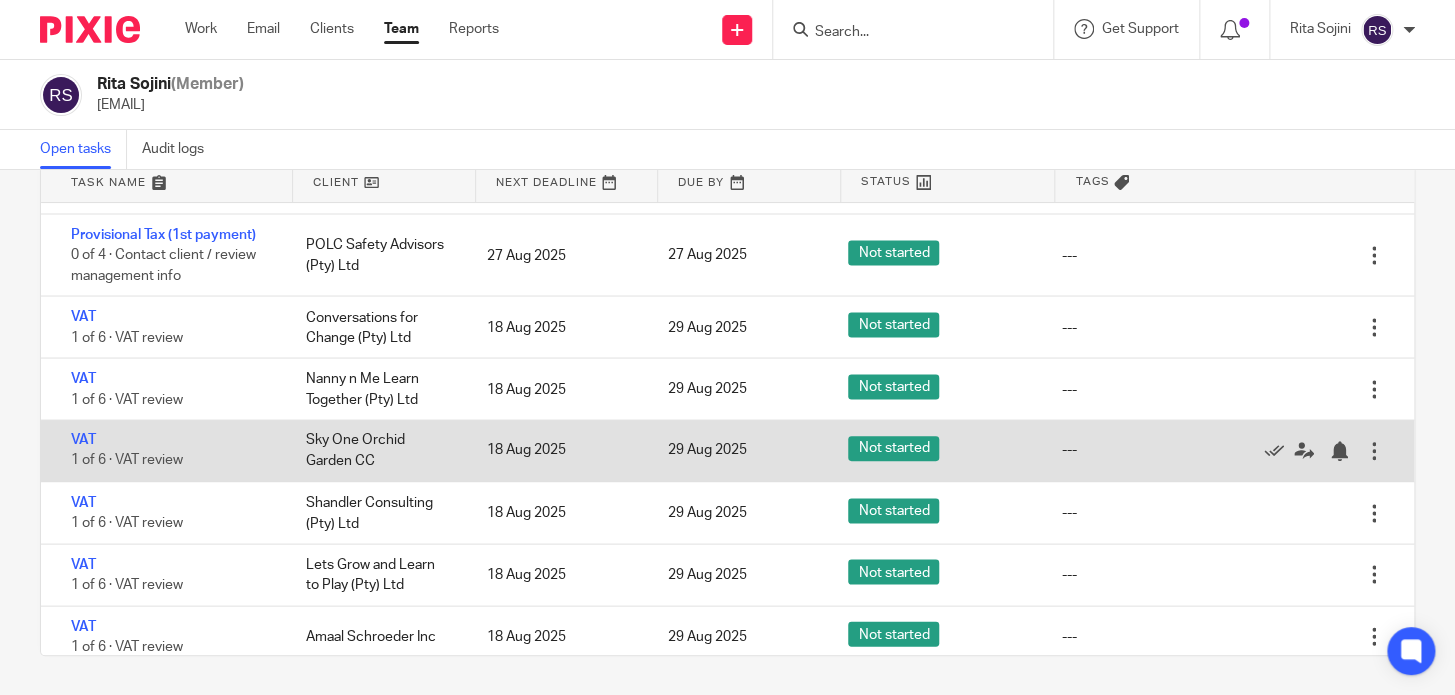 click on "Sky One Orchid Garden CC" at bounding box center [376, 450] 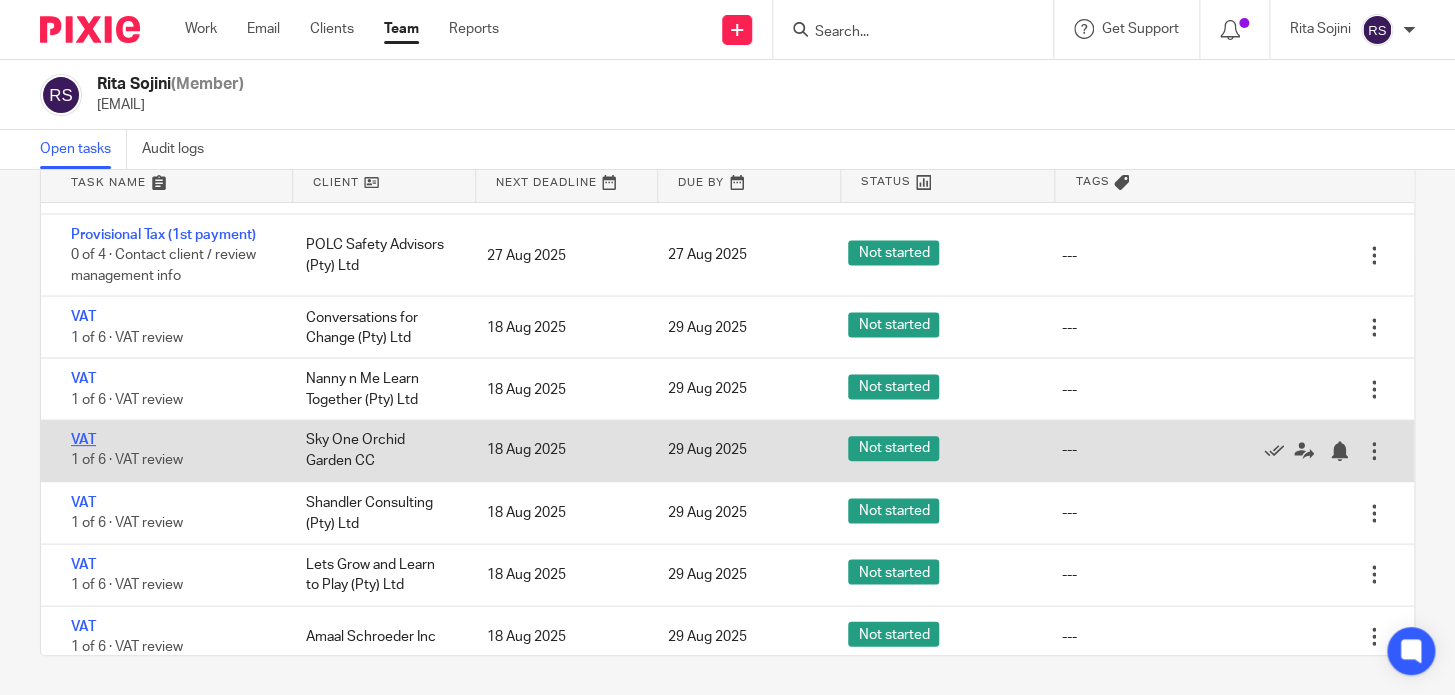 click on "VAT" at bounding box center [83, 440] 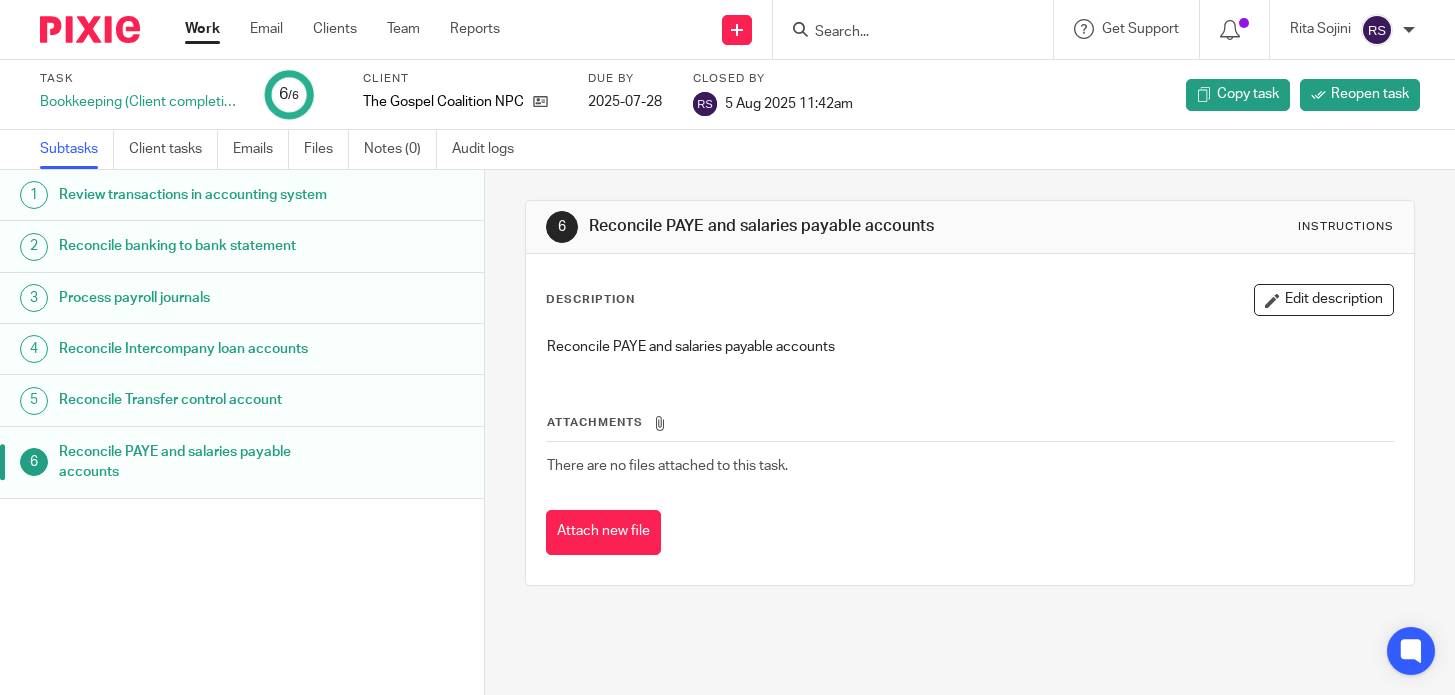 scroll, scrollTop: 0, scrollLeft: 0, axis: both 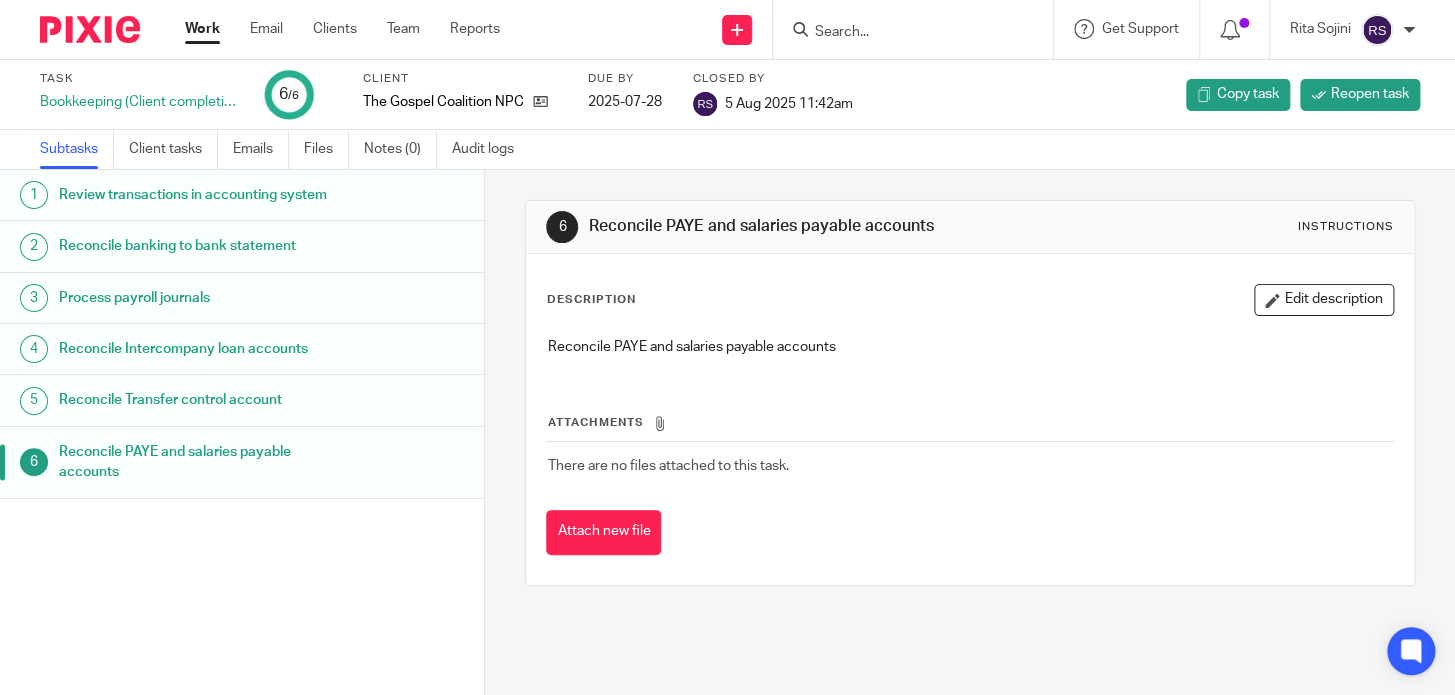 click on "Review transactions in accounting system" at bounding box center (194, 195) 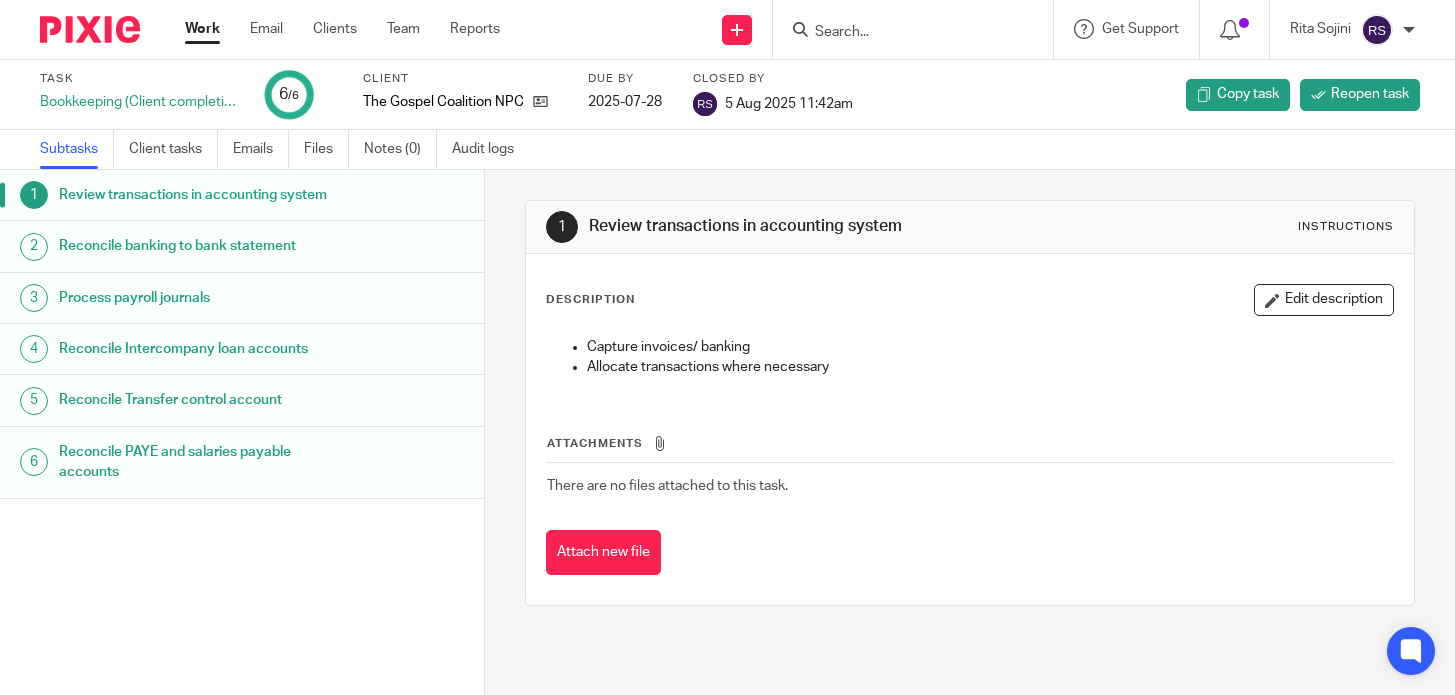 scroll, scrollTop: 0, scrollLeft: 0, axis: both 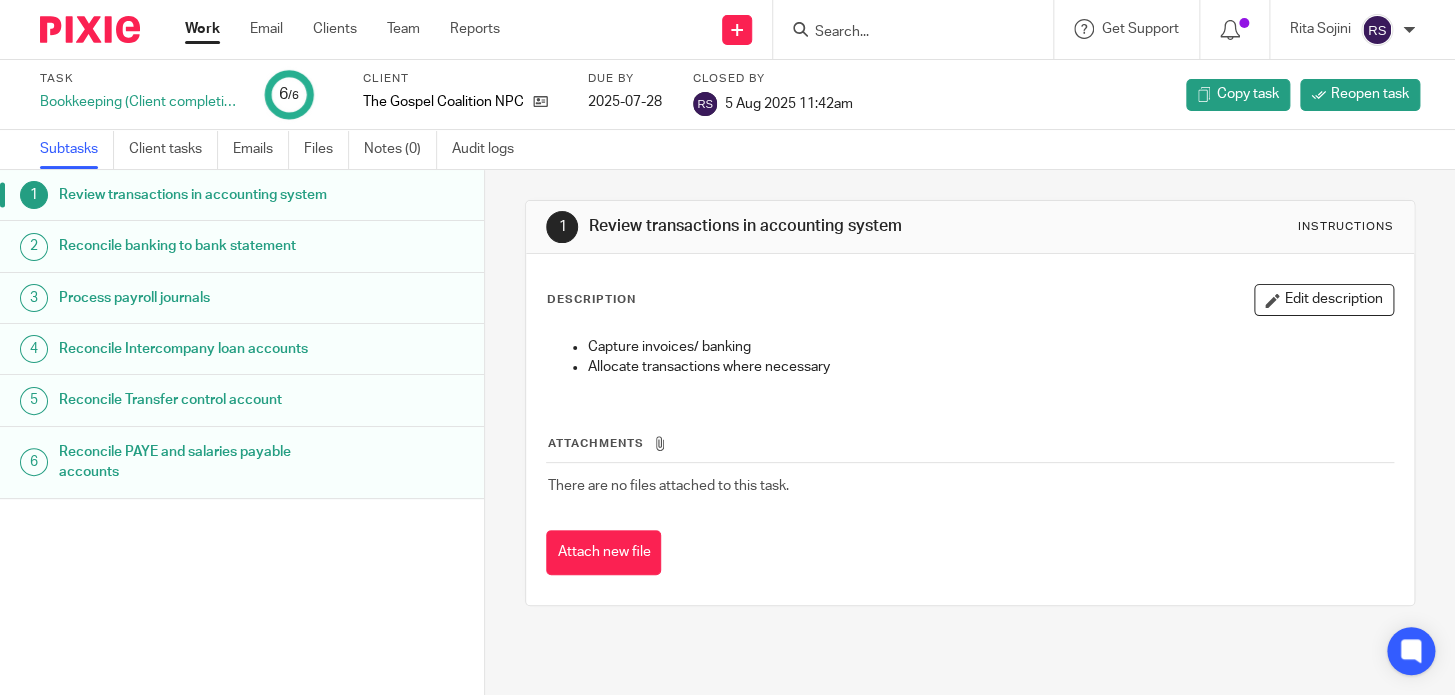 drag, startPoint x: 932, startPoint y: 211, endPoint x: 576, endPoint y: 229, distance: 356.45477 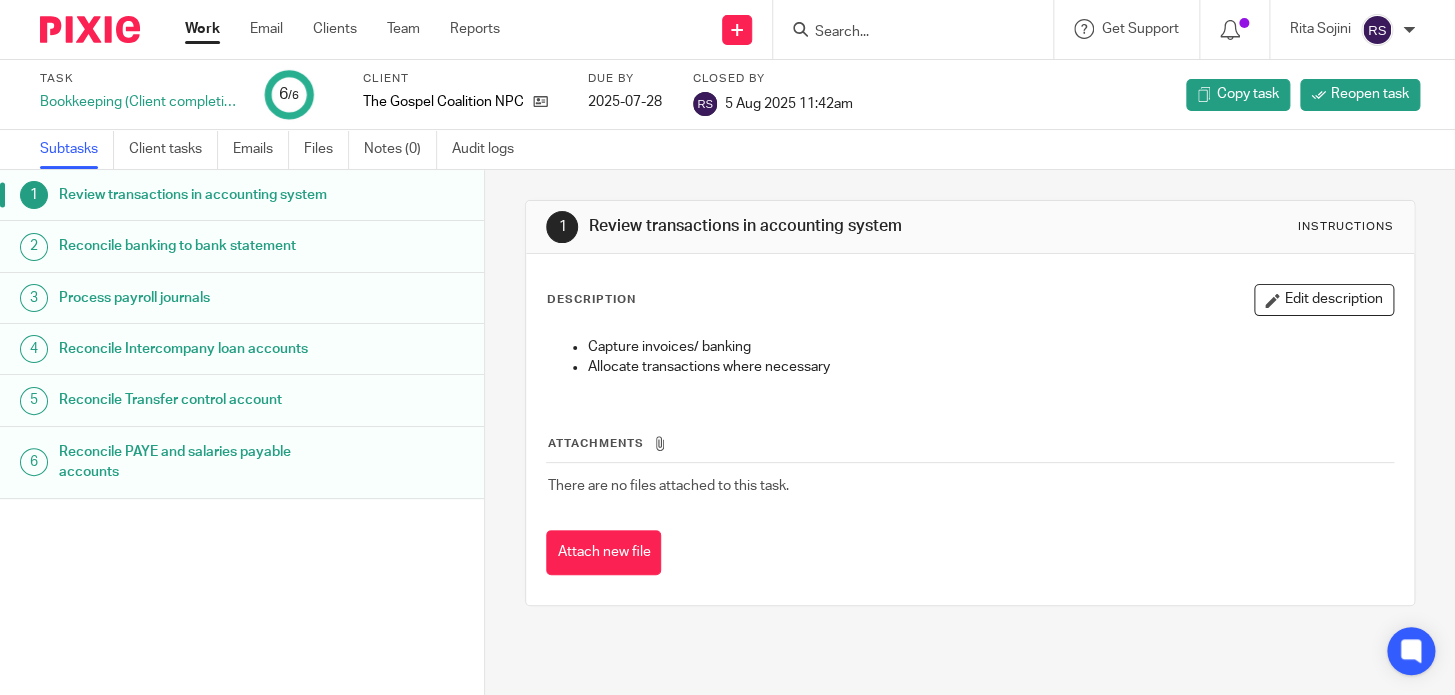 click on "Reconcile banking to bank statement" at bounding box center [194, 246] 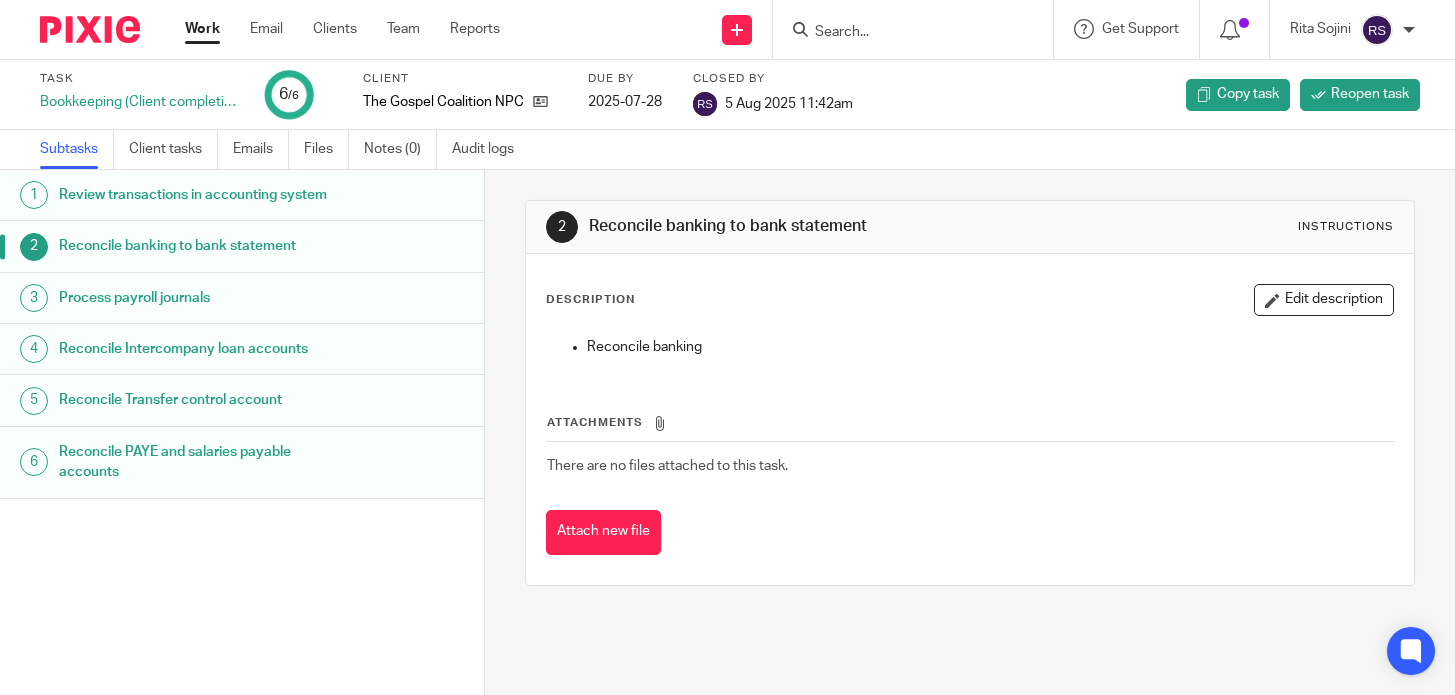 scroll, scrollTop: 0, scrollLeft: 0, axis: both 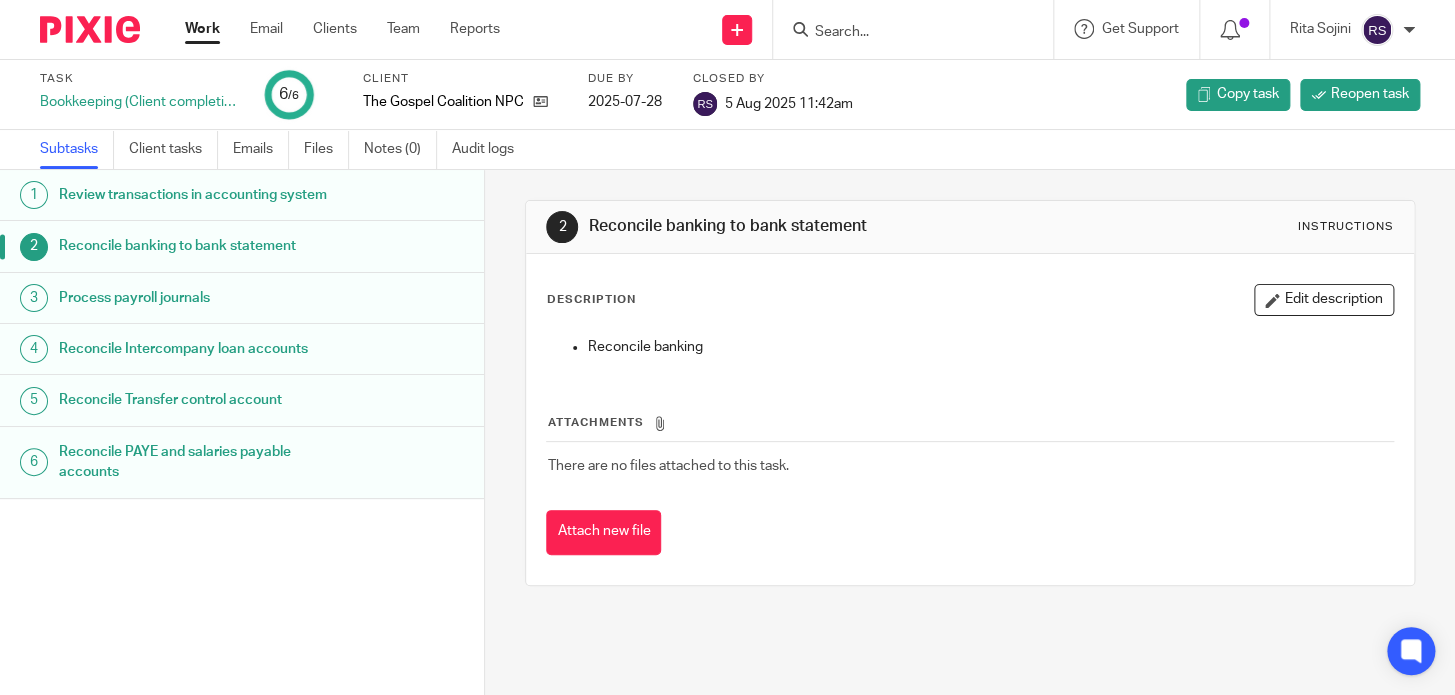 drag, startPoint x: 881, startPoint y: 229, endPoint x: 541, endPoint y: 229, distance: 340 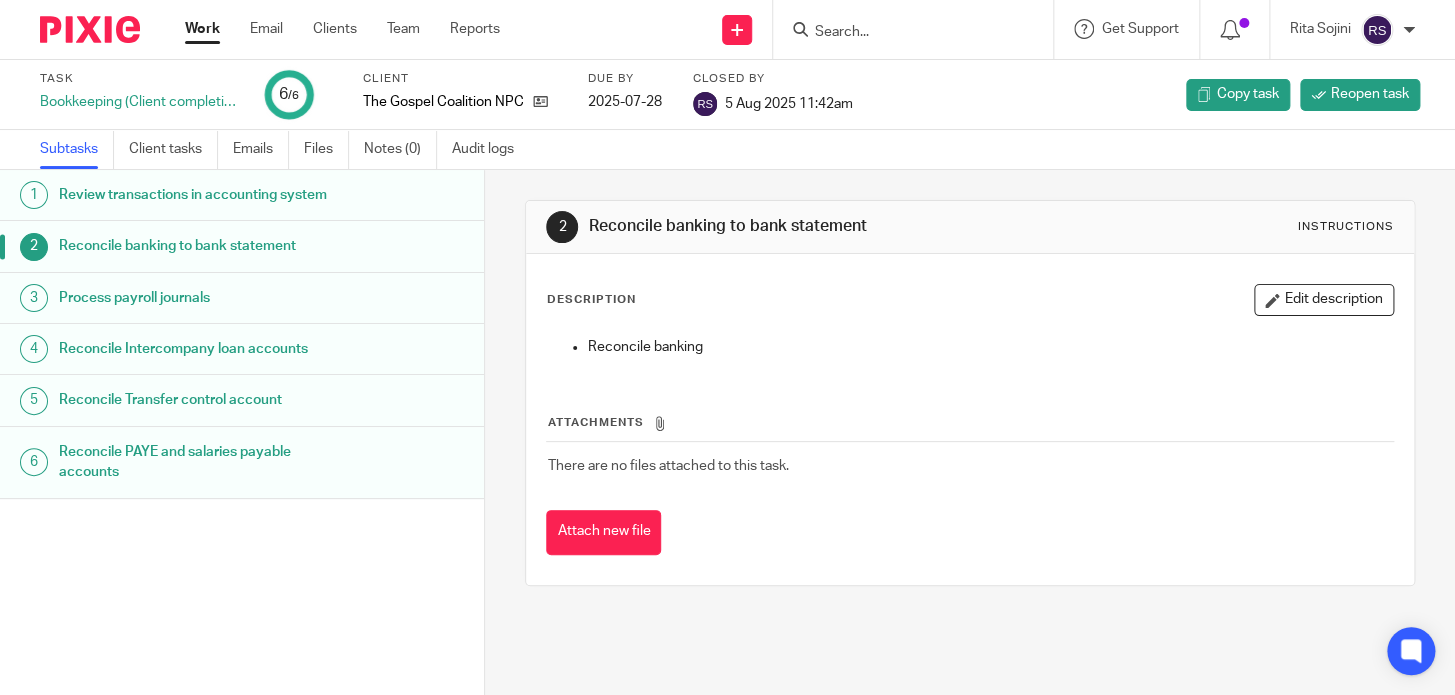 click on "Process payroll journals" at bounding box center [194, 298] 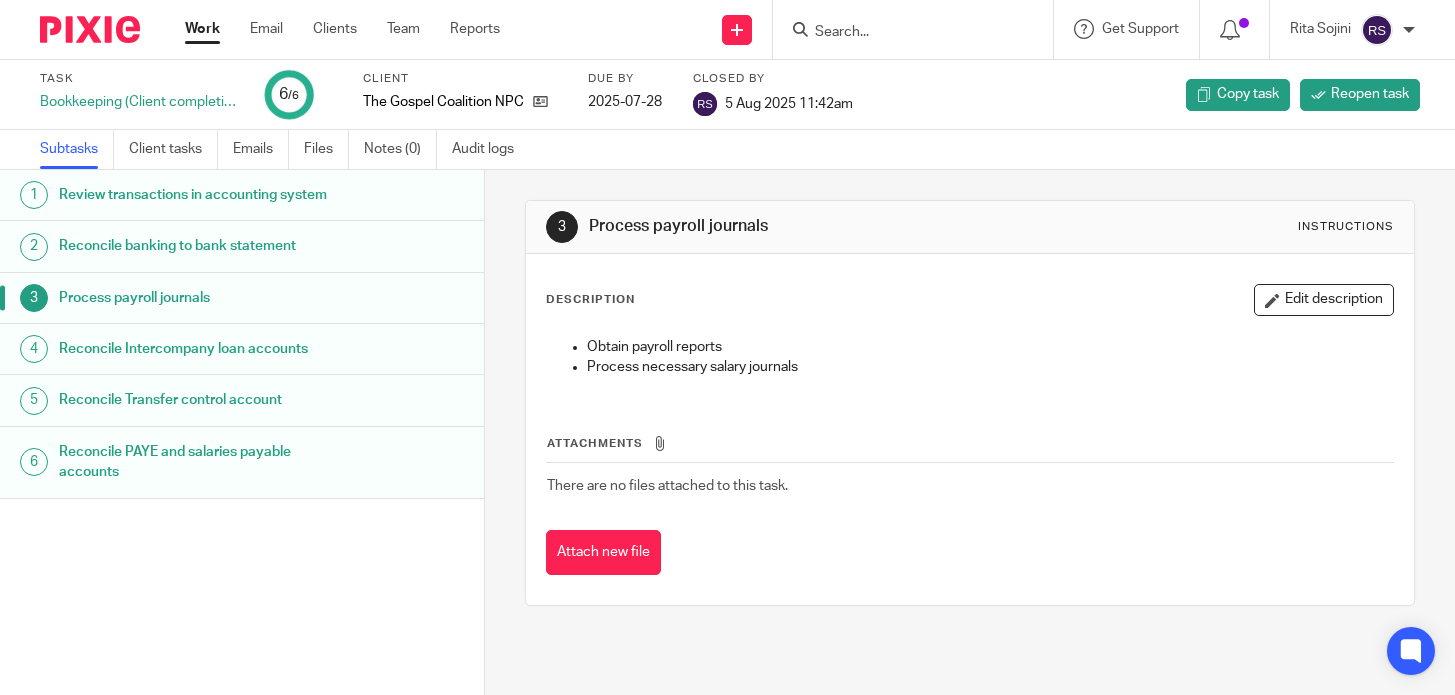 scroll, scrollTop: 0, scrollLeft: 0, axis: both 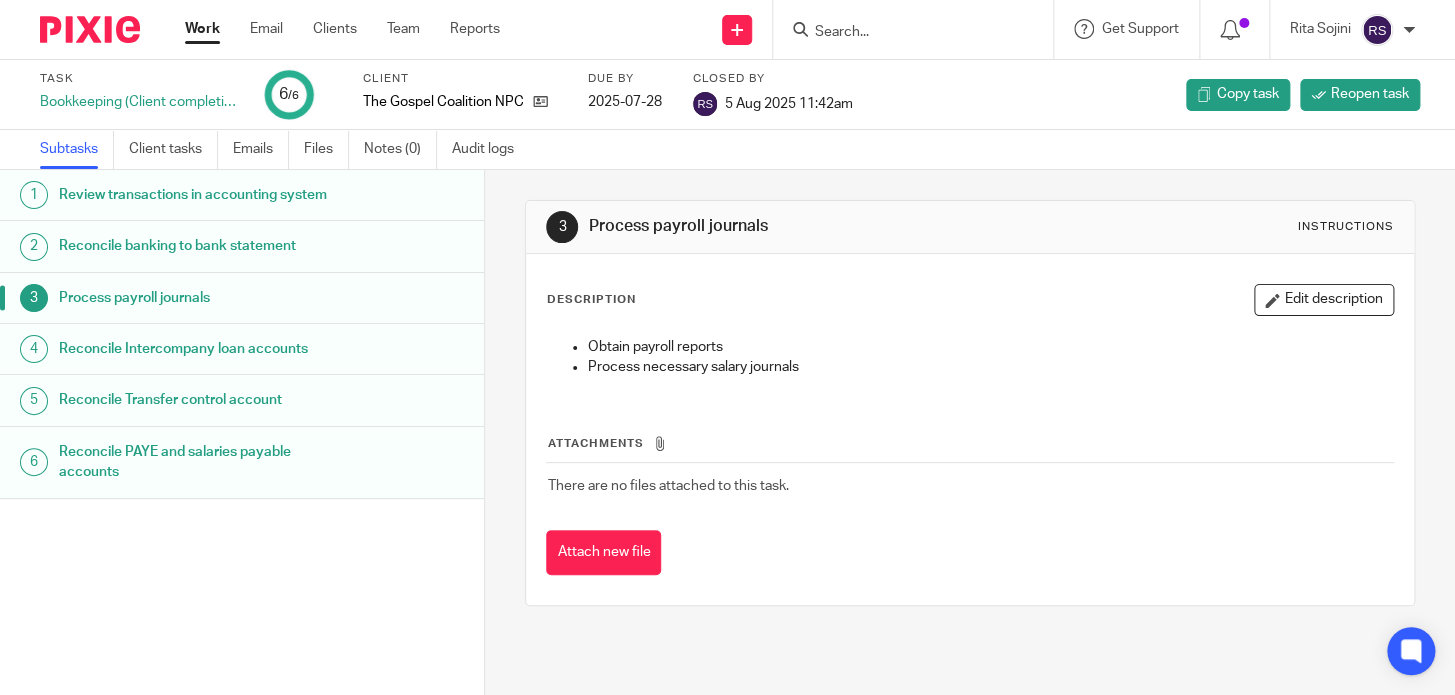 click on "Process payroll journals" at bounding box center (801, 226) 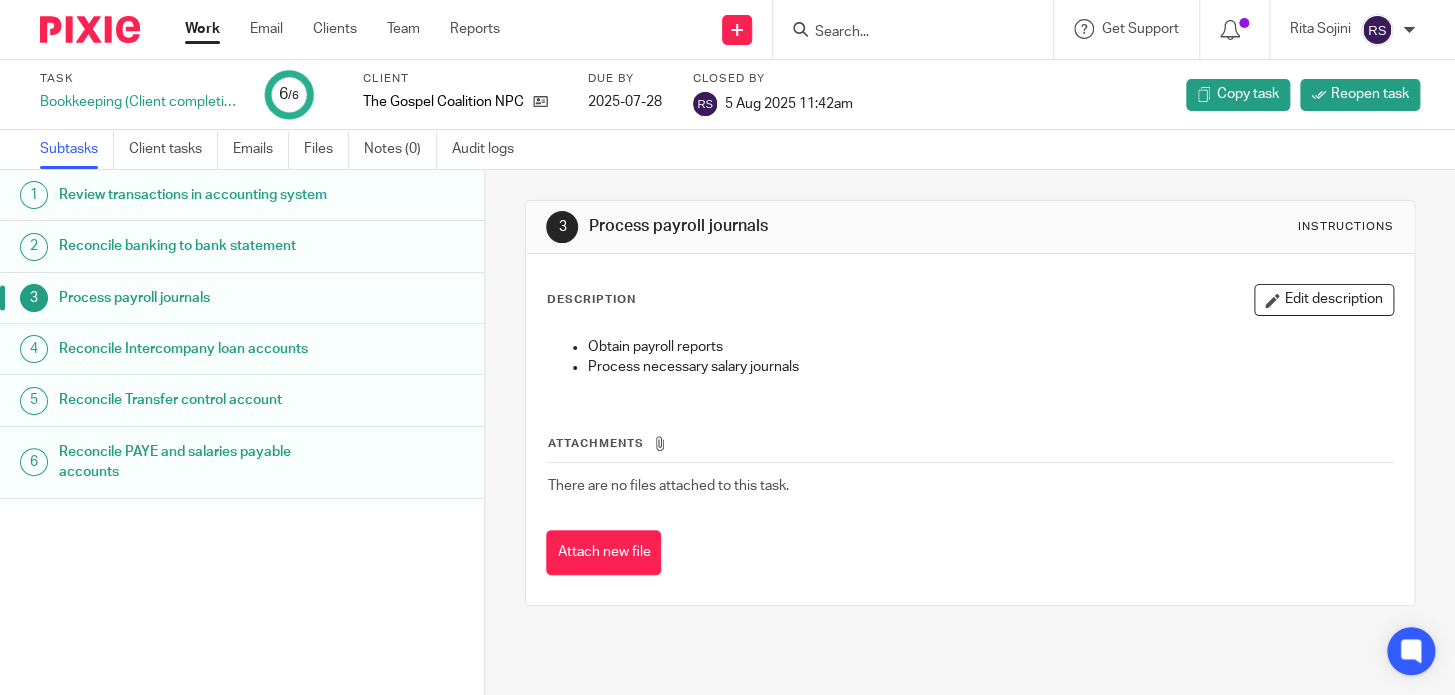 click on "Reconcile Intercompany loan accounts" at bounding box center (194, 349) 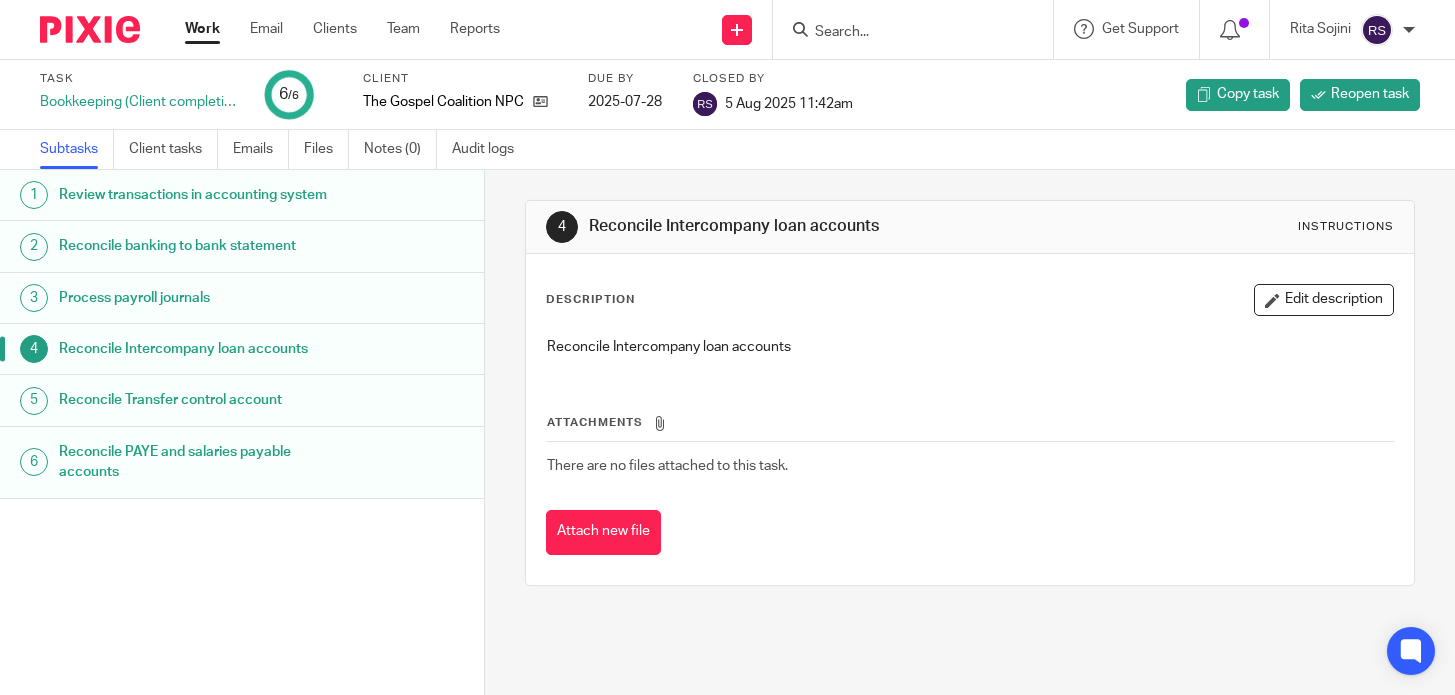 scroll, scrollTop: 0, scrollLeft: 0, axis: both 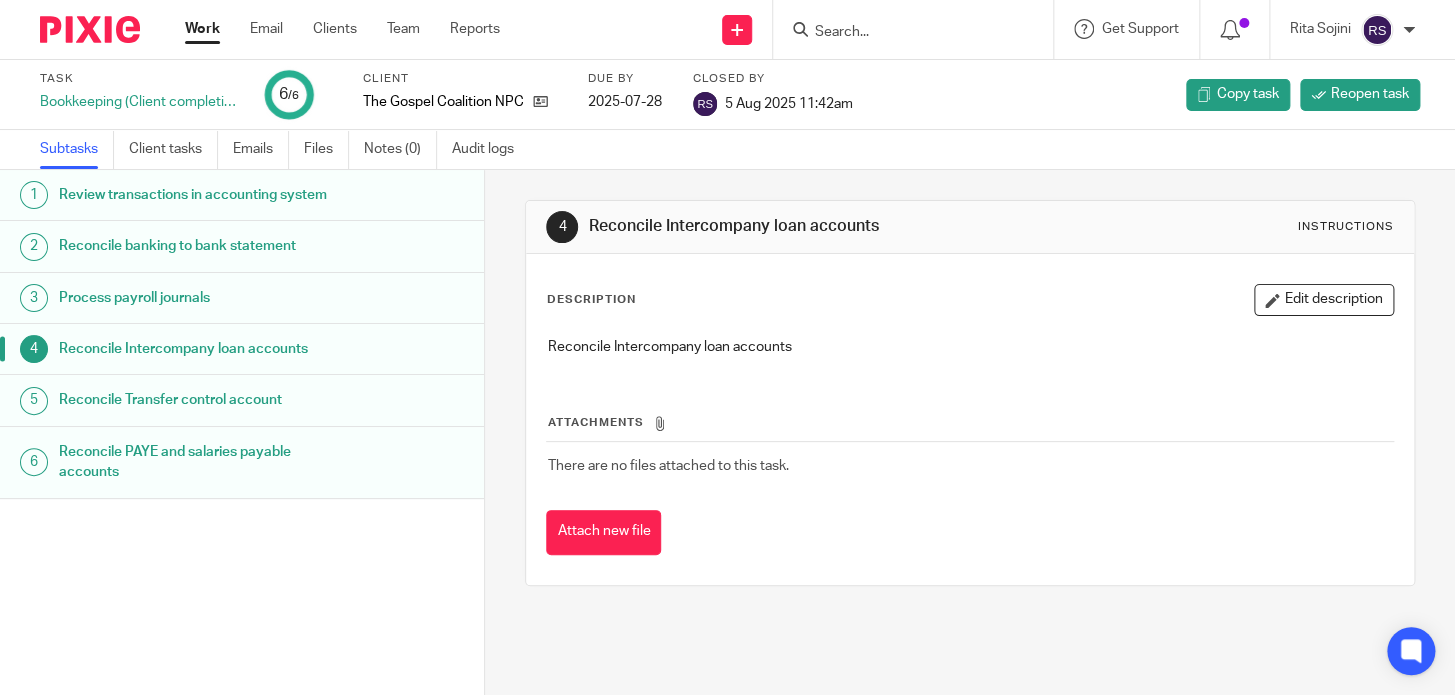 drag, startPoint x: 876, startPoint y: 227, endPoint x: 579, endPoint y: 244, distance: 297.48615 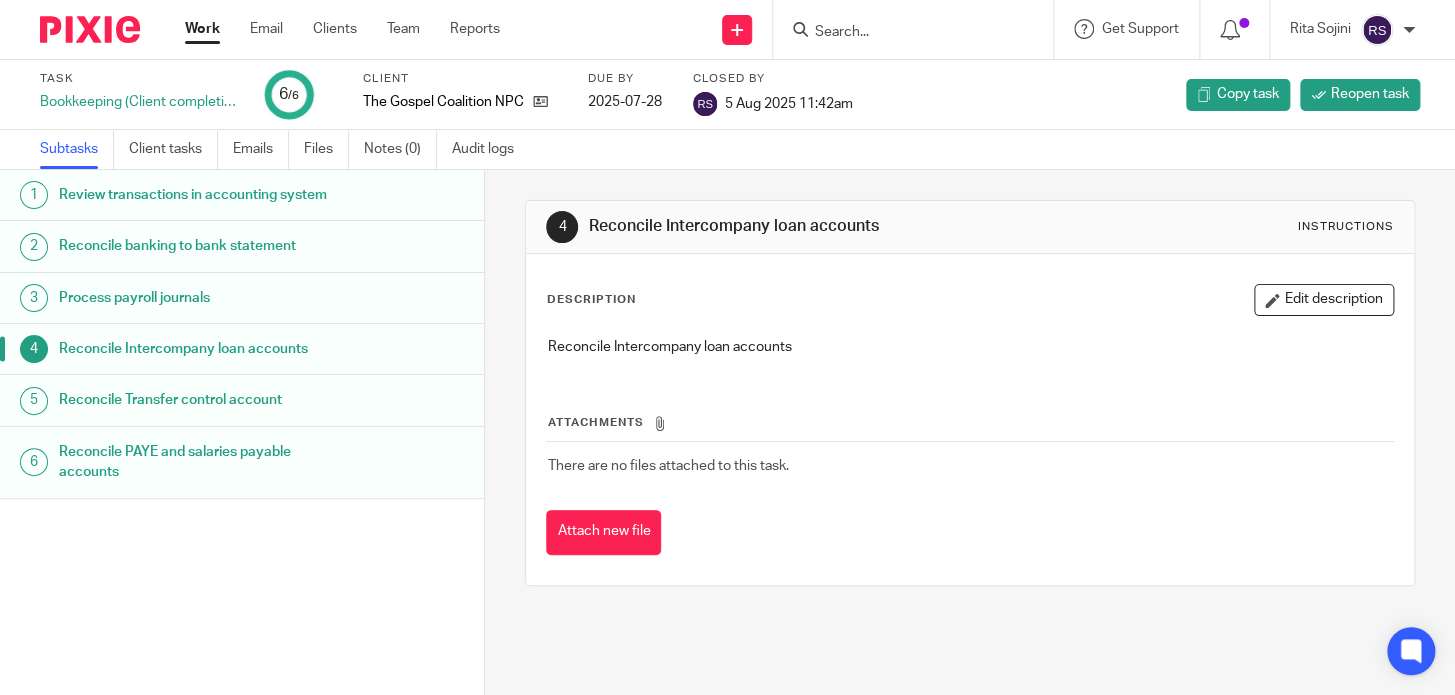 click on "5" at bounding box center [34, 401] 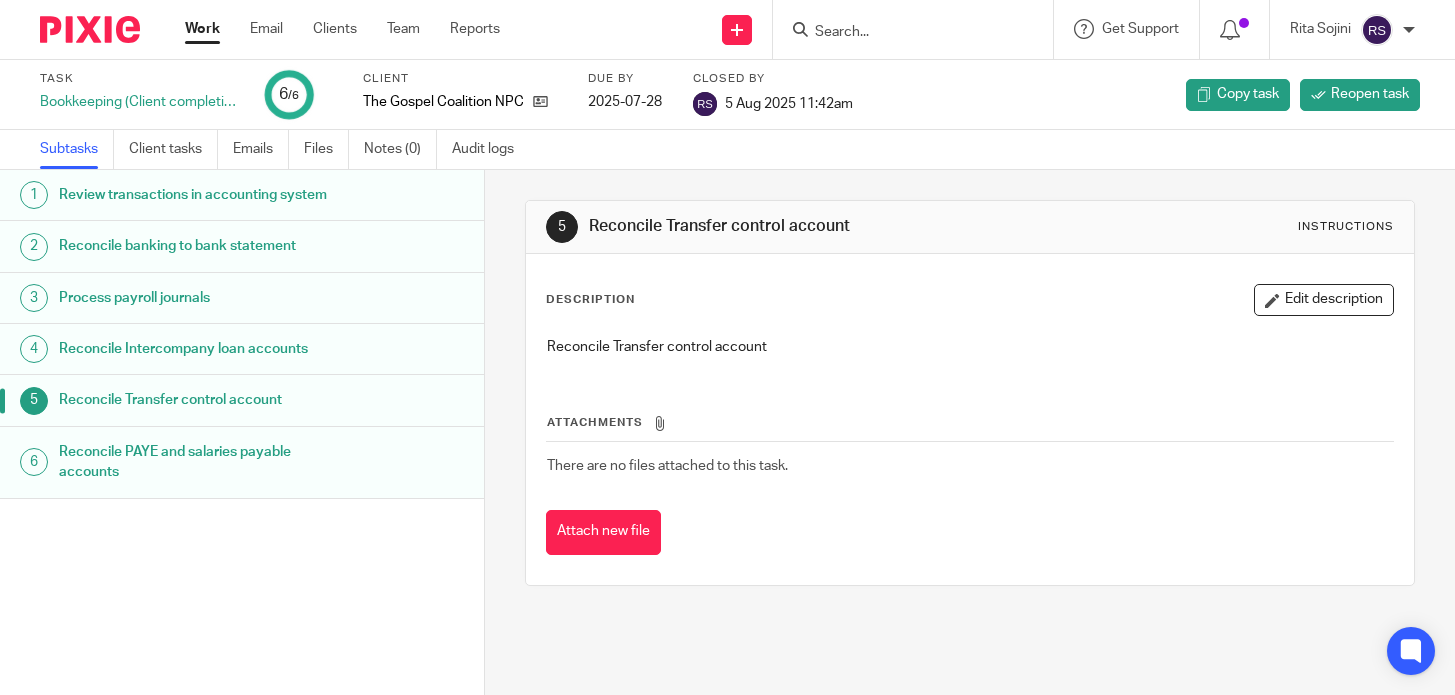 scroll, scrollTop: 0, scrollLeft: 0, axis: both 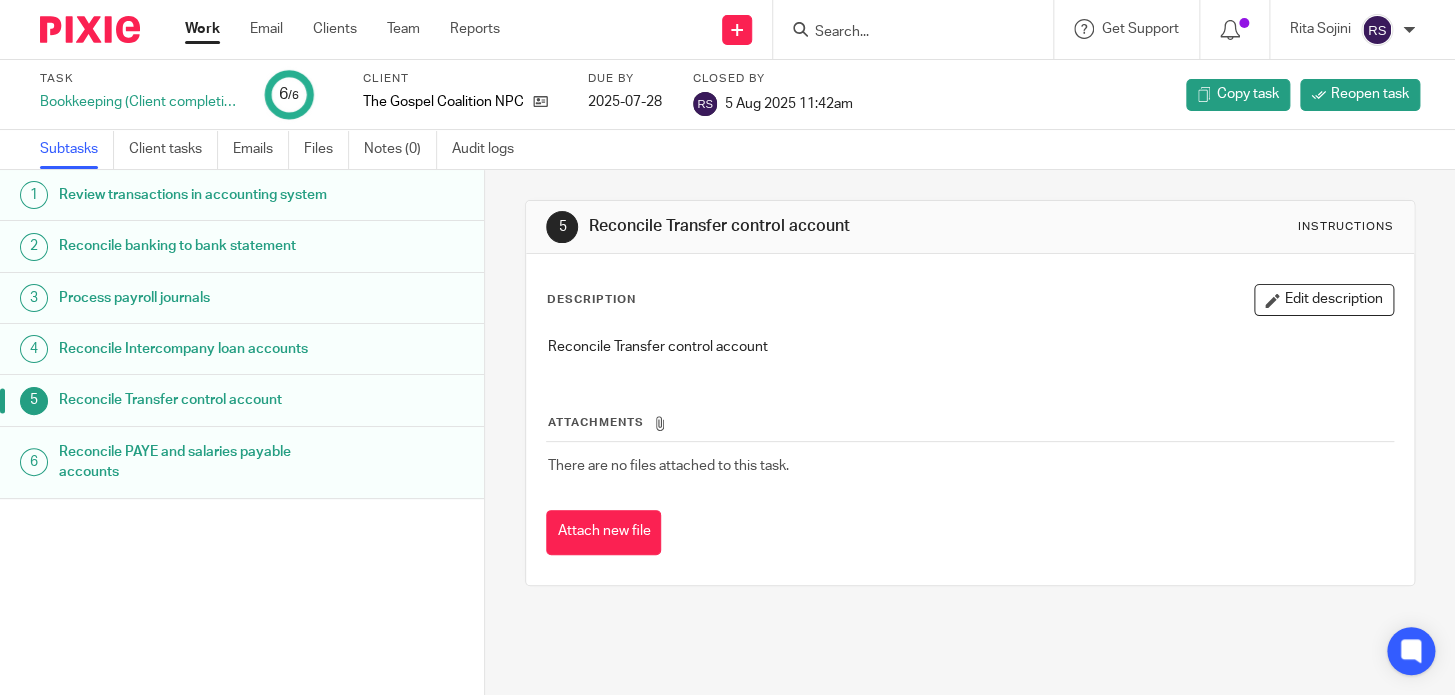 drag, startPoint x: 865, startPoint y: 225, endPoint x: 588, endPoint y: 247, distance: 277.87228 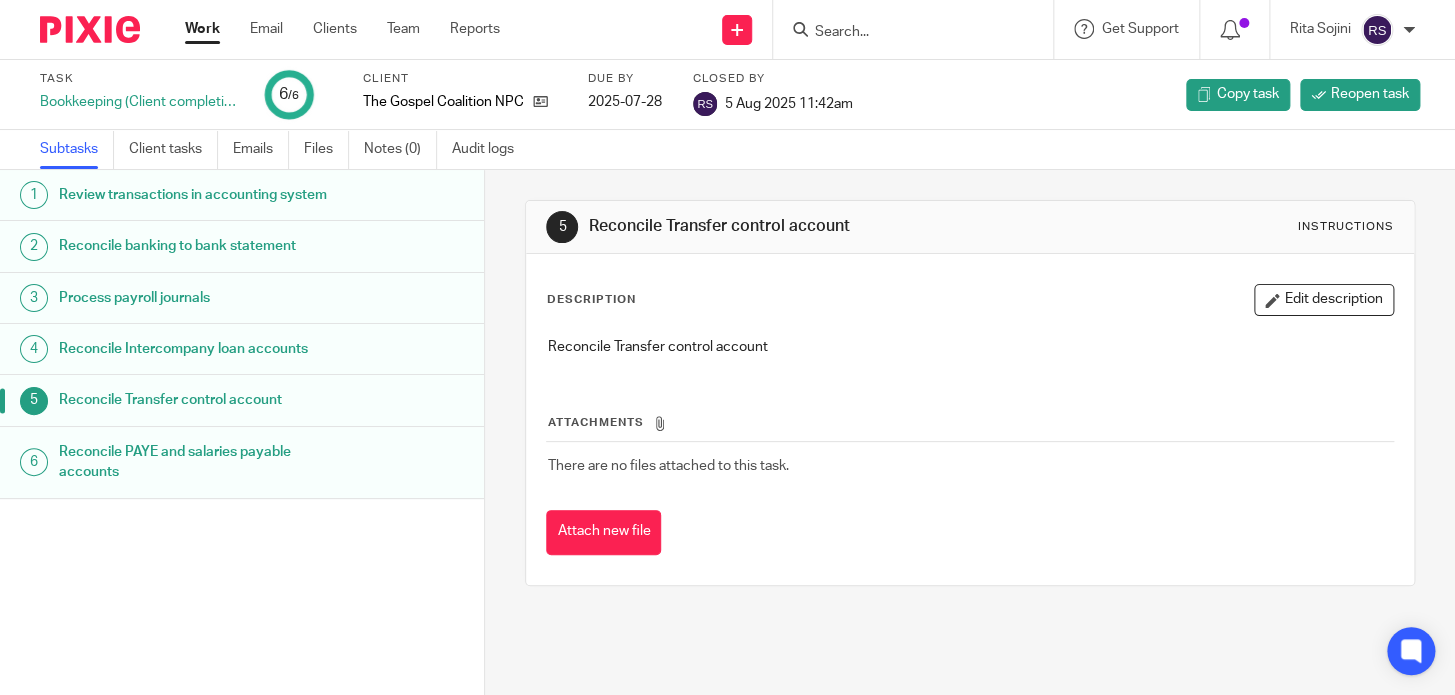 click on "5
Reconcile Transfer control account
Instructions" at bounding box center (969, 227) 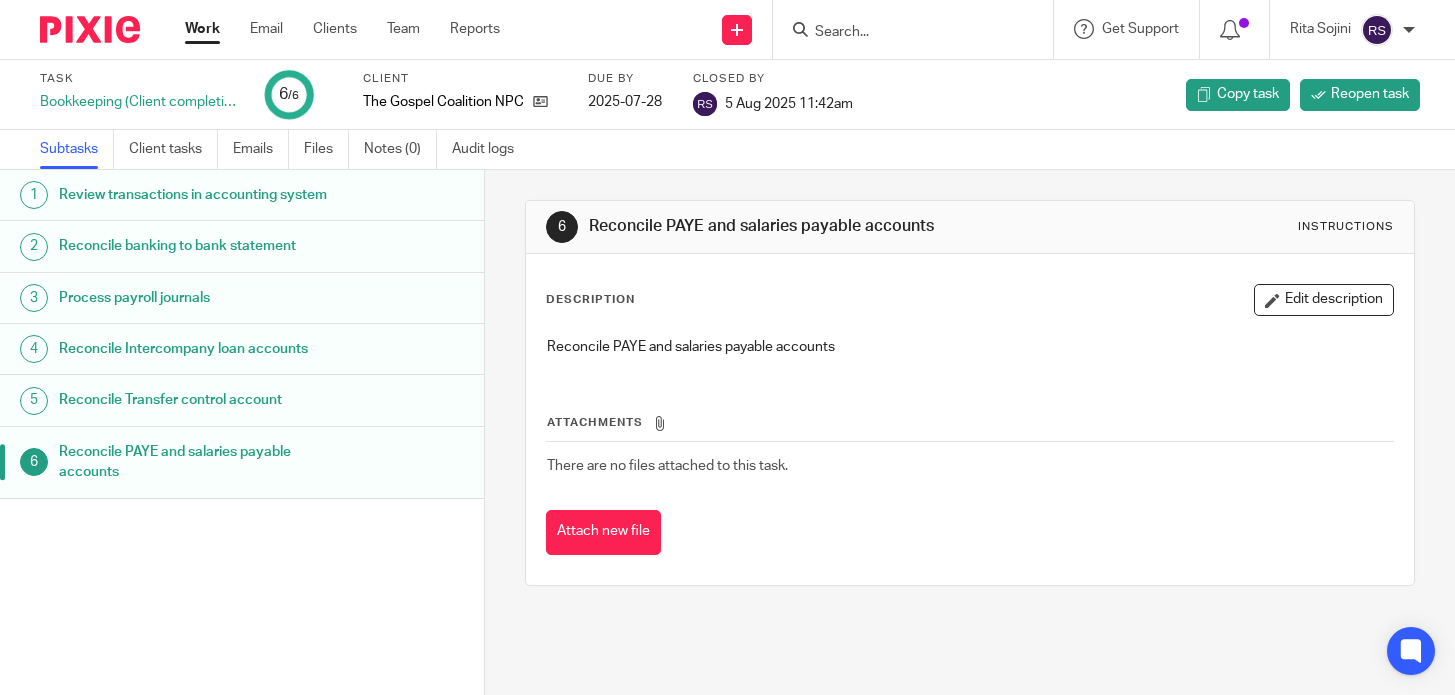 scroll, scrollTop: 0, scrollLeft: 0, axis: both 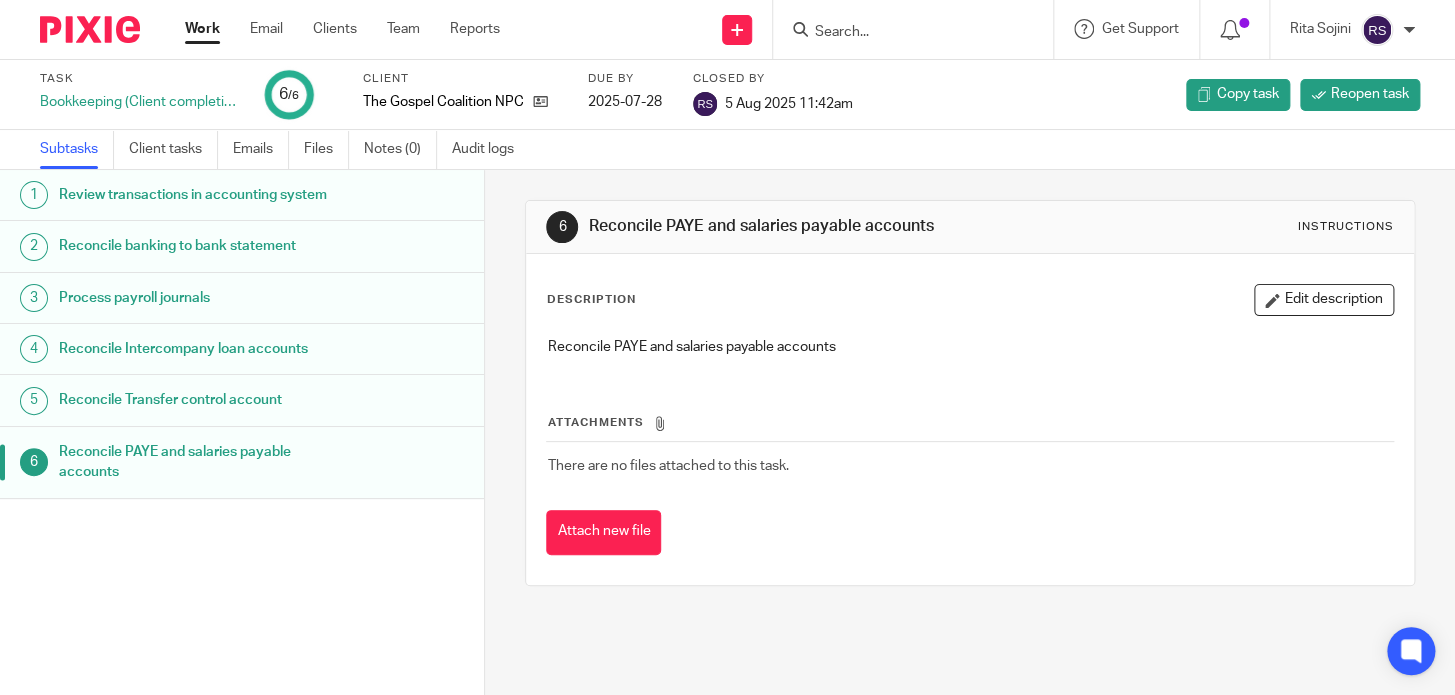 drag, startPoint x: 952, startPoint y: 228, endPoint x: 579, endPoint y: 235, distance: 373.06567 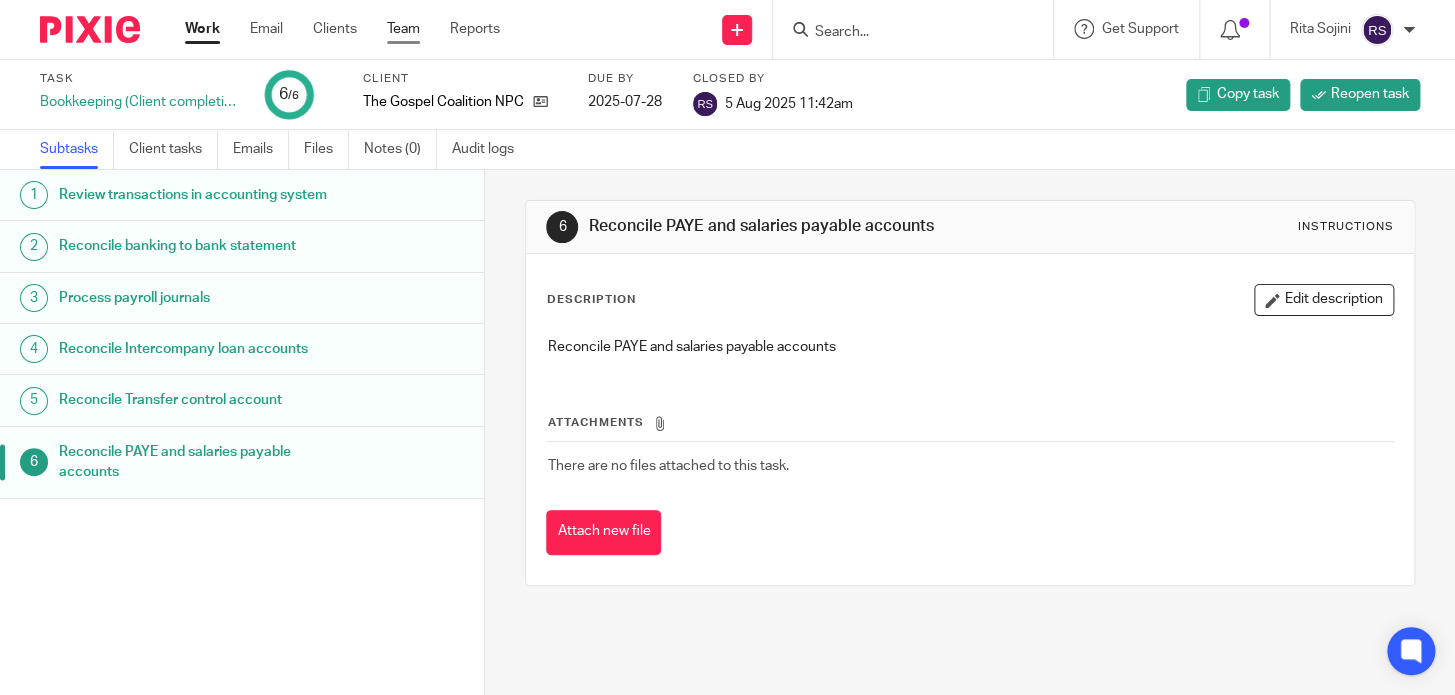 click on "Team" at bounding box center [403, 29] 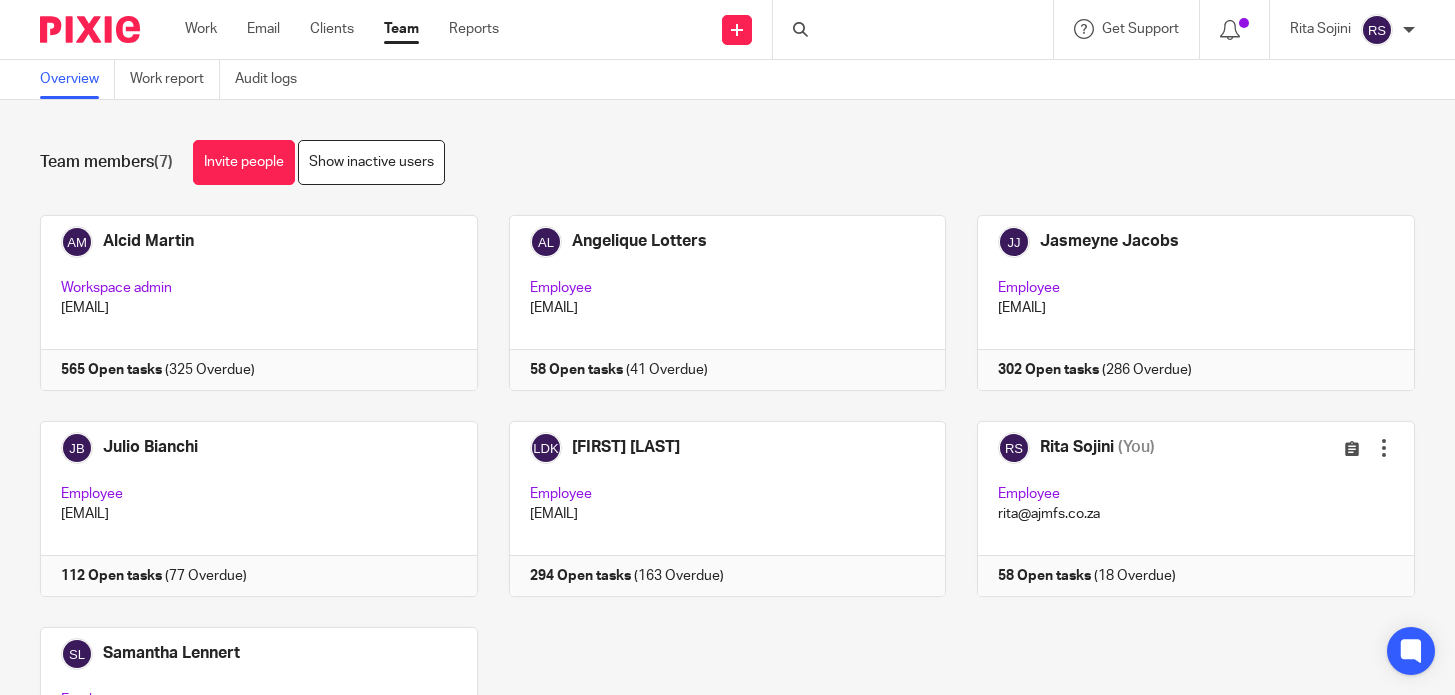 scroll, scrollTop: 0, scrollLeft: 0, axis: both 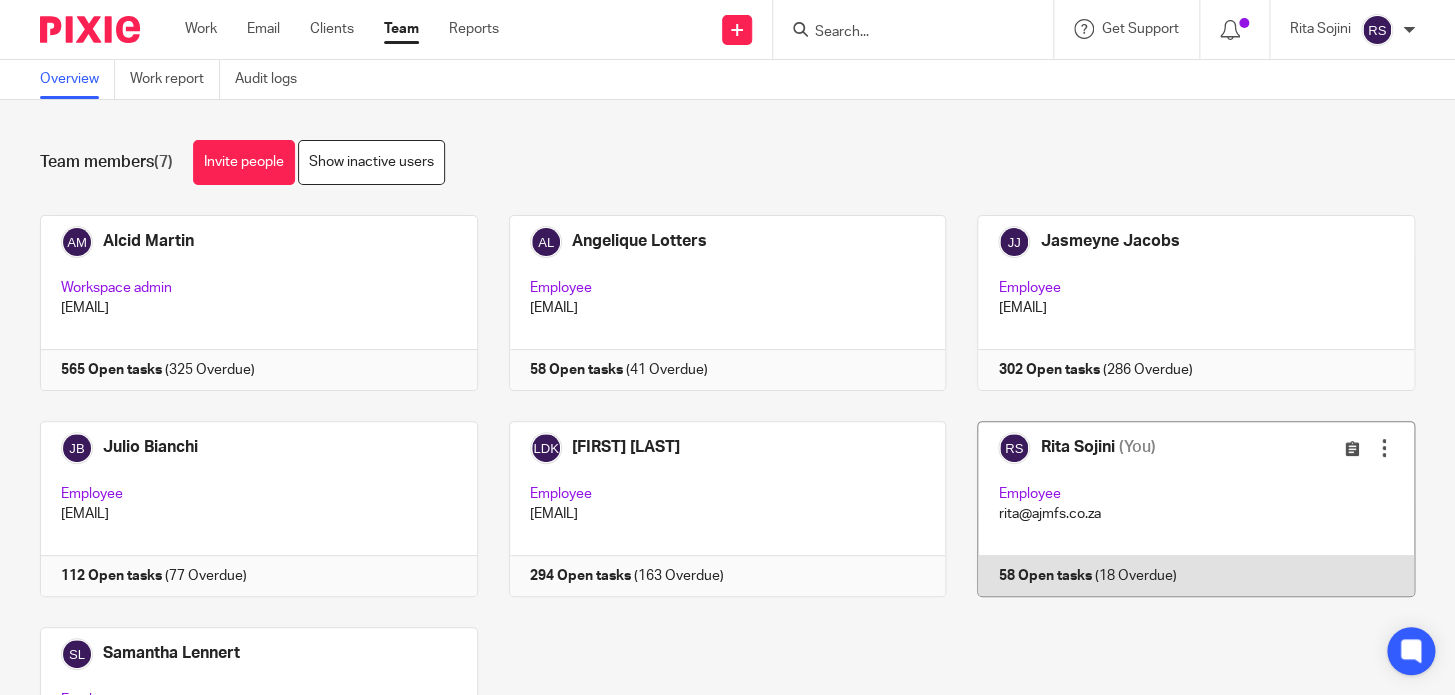click at bounding box center (1180, 509) 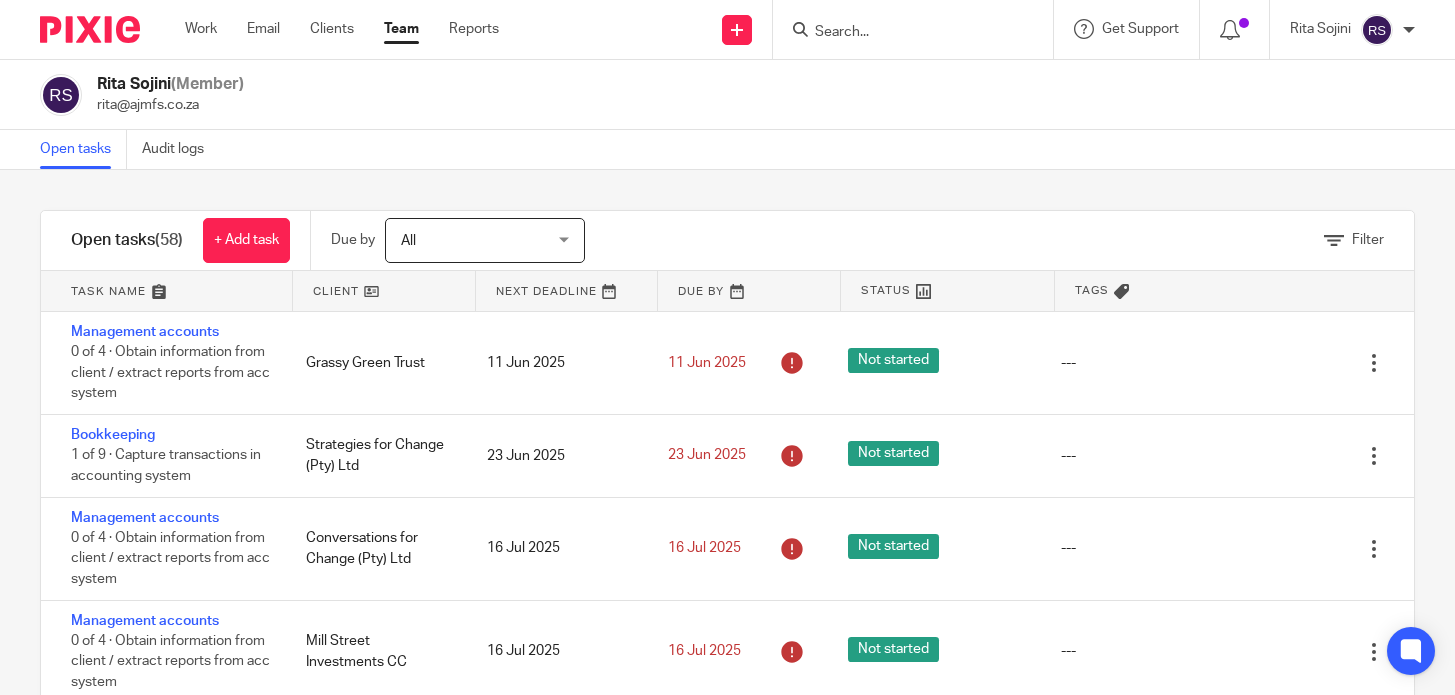 scroll, scrollTop: 0, scrollLeft: 0, axis: both 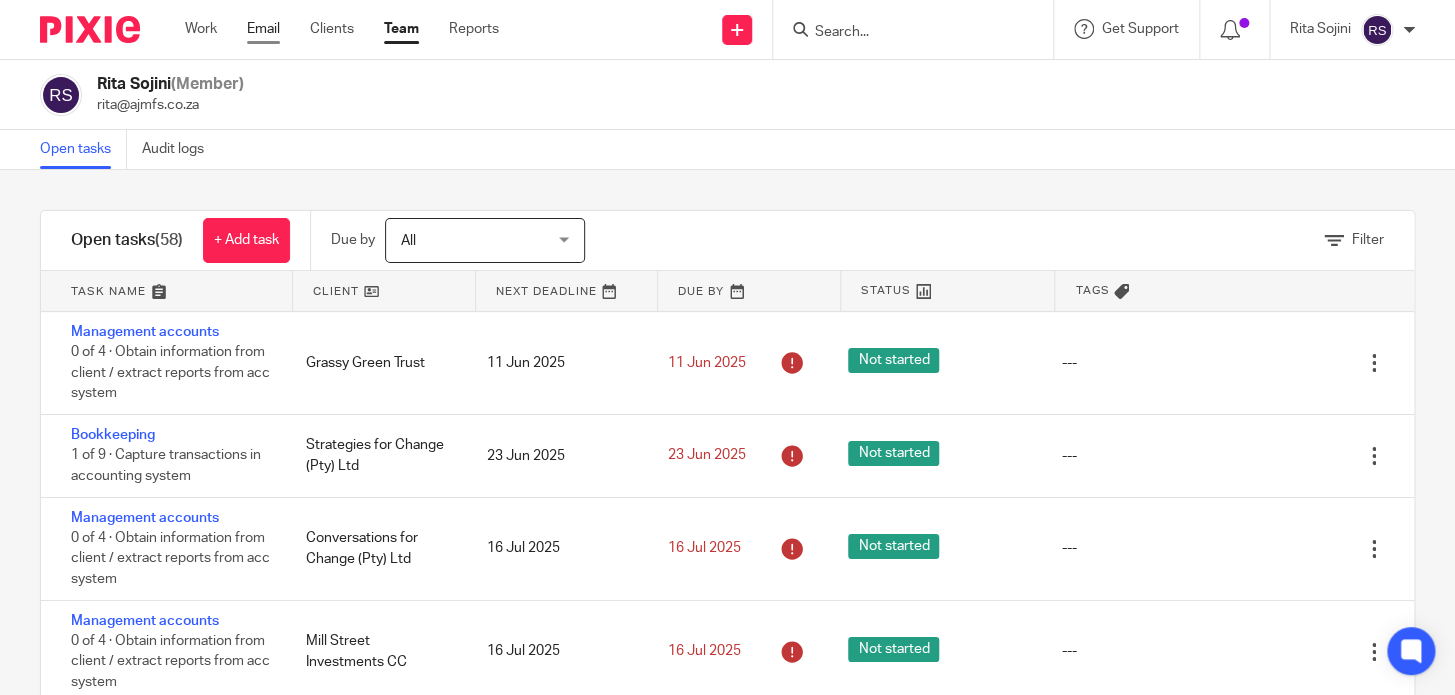 click on "Email" at bounding box center (263, 29) 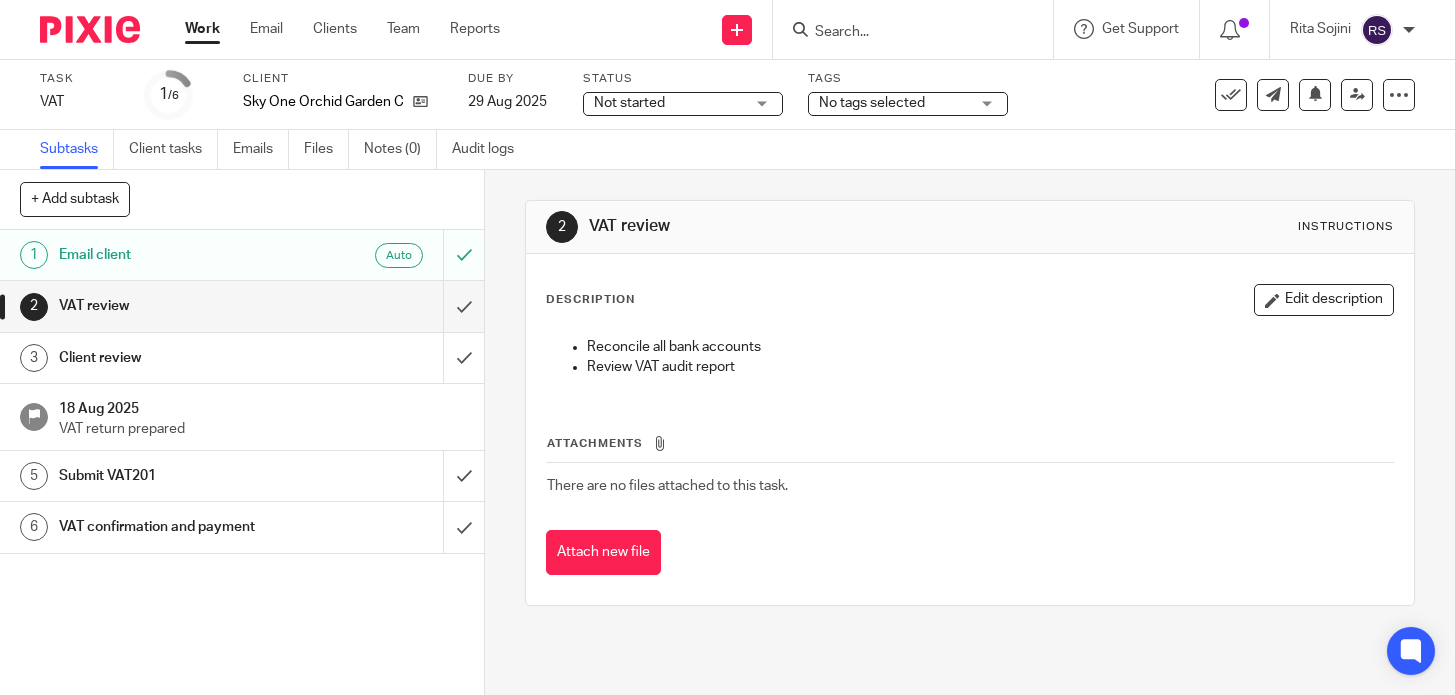scroll, scrollTop: 0, scrollLeft: 0, axis: both 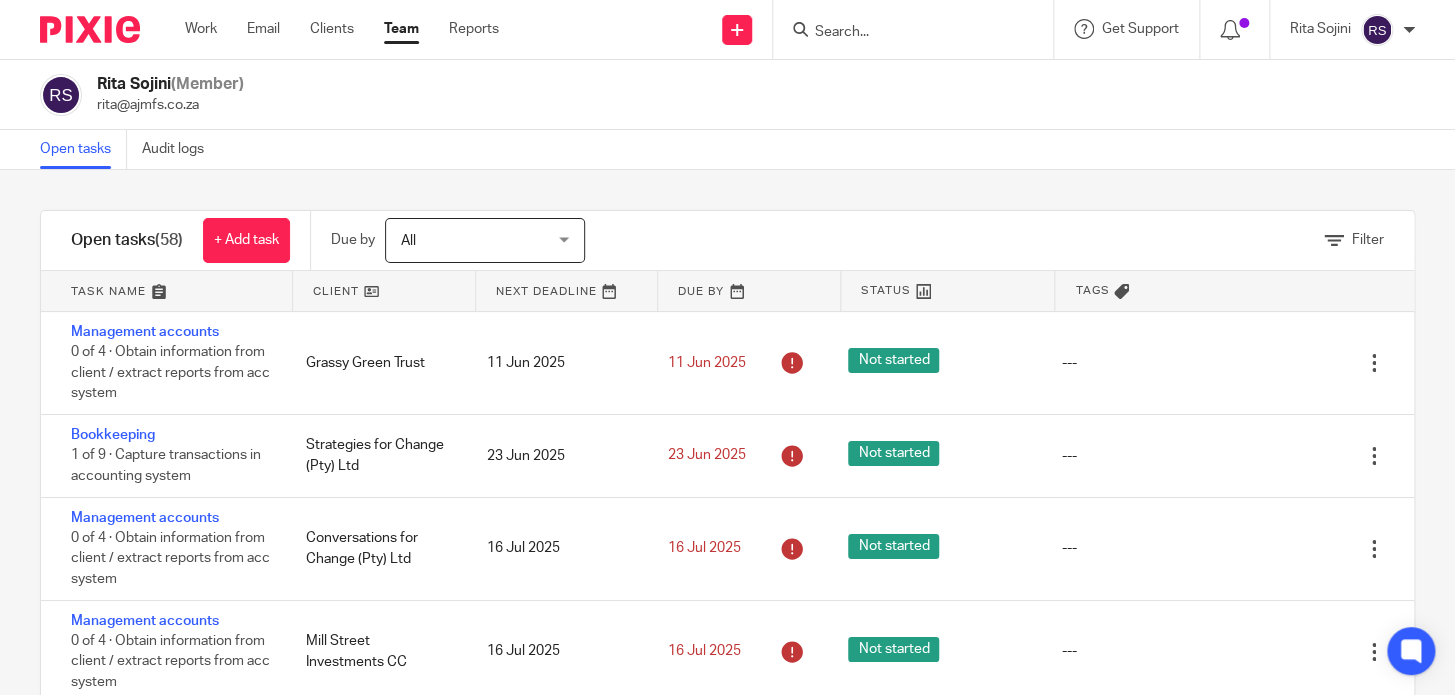 click on "Open tasks
Audit logs" at bounding box center [727, 150] 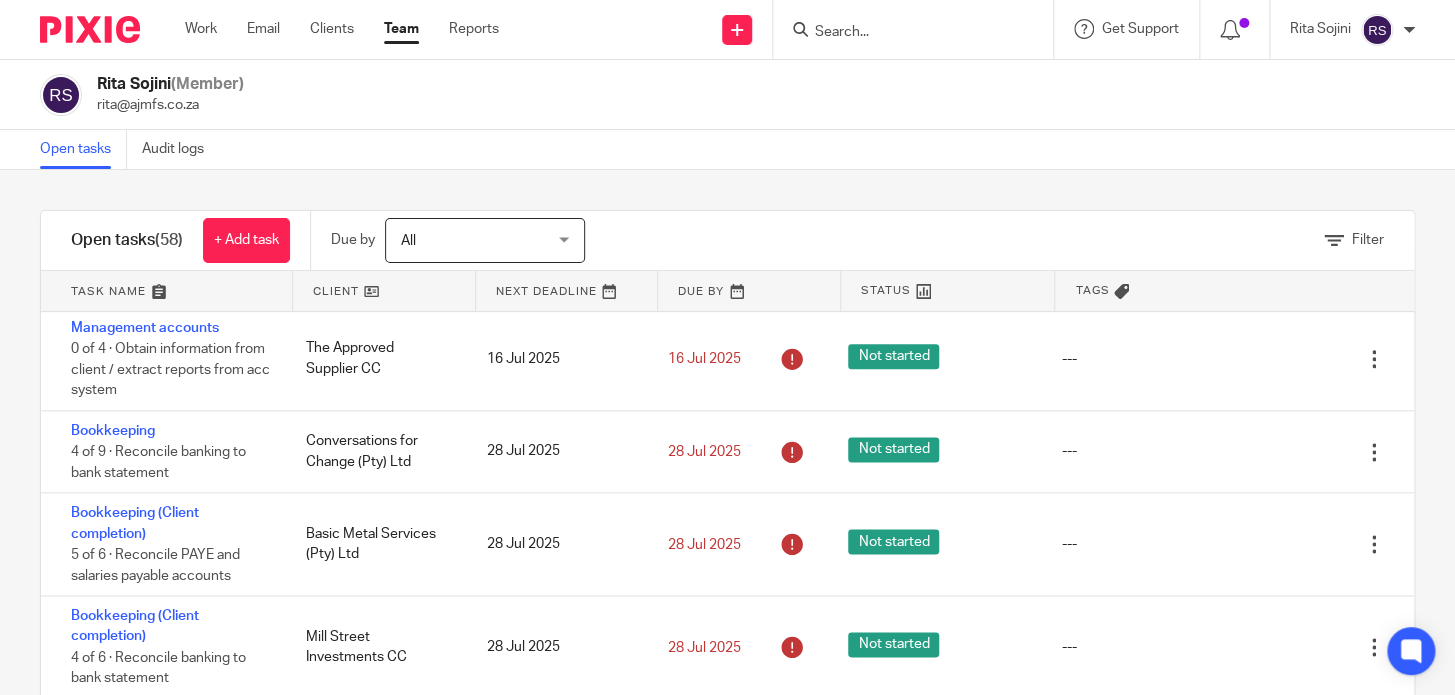 scroll, scrollTop: 109, scrollLeft: 0, axis: vertical 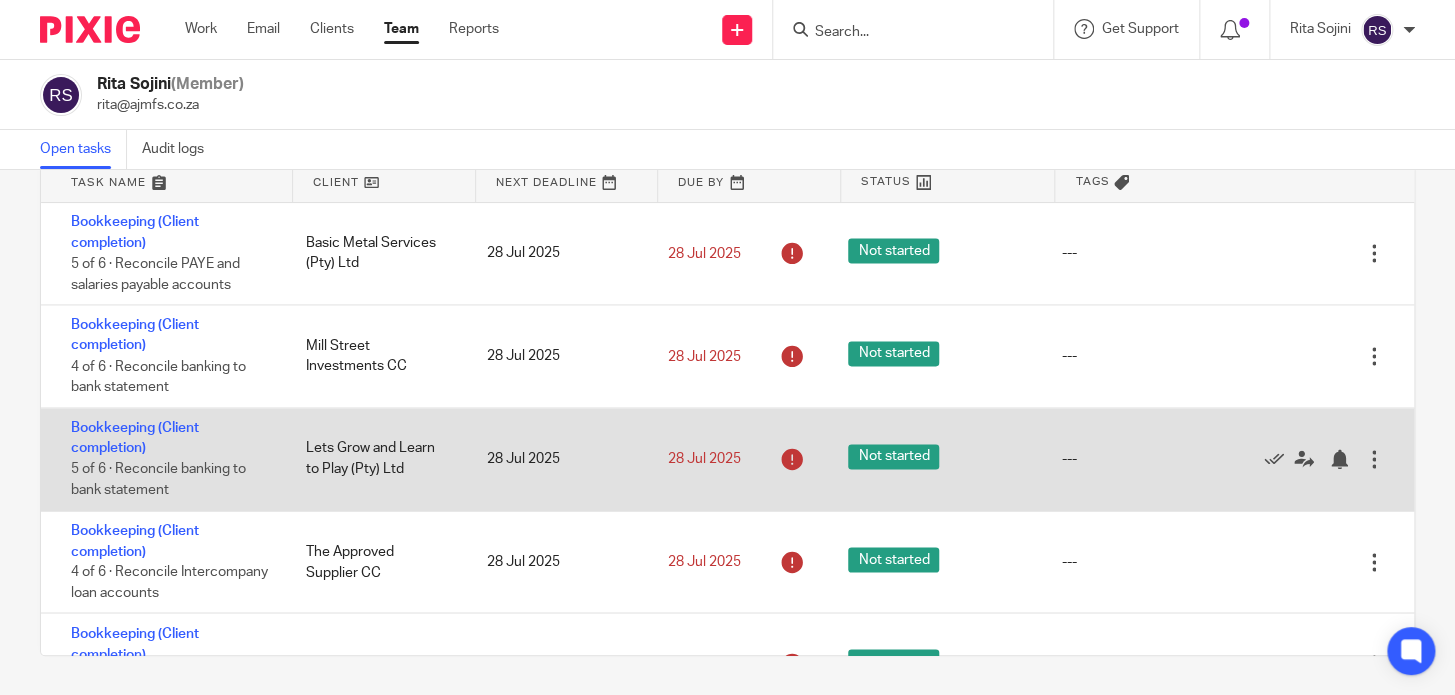 click on "Bookkeeping  (Client completion)
5
of
6 ·
Reconcile banking to bank statement" at bounding box center [163, 459] 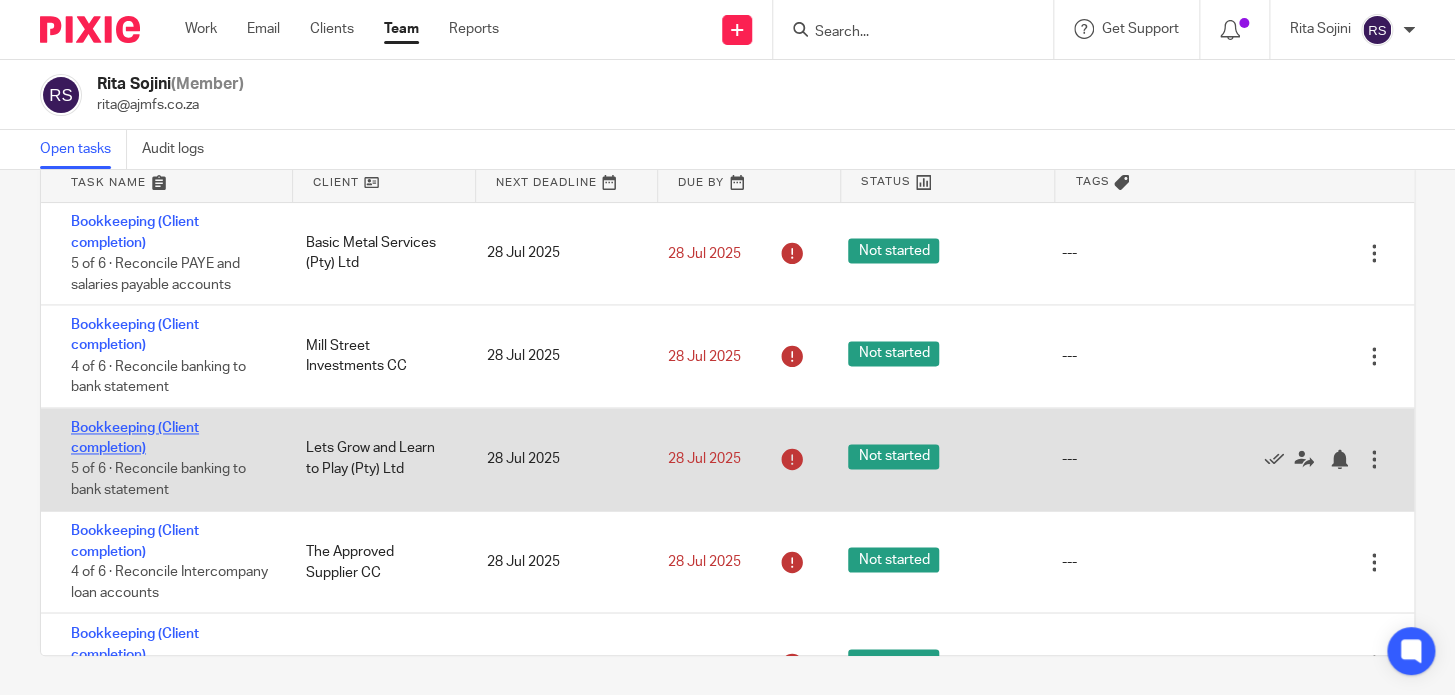 click on "Bookkeeping  (Client completion)" at bounding box center (135, 438) 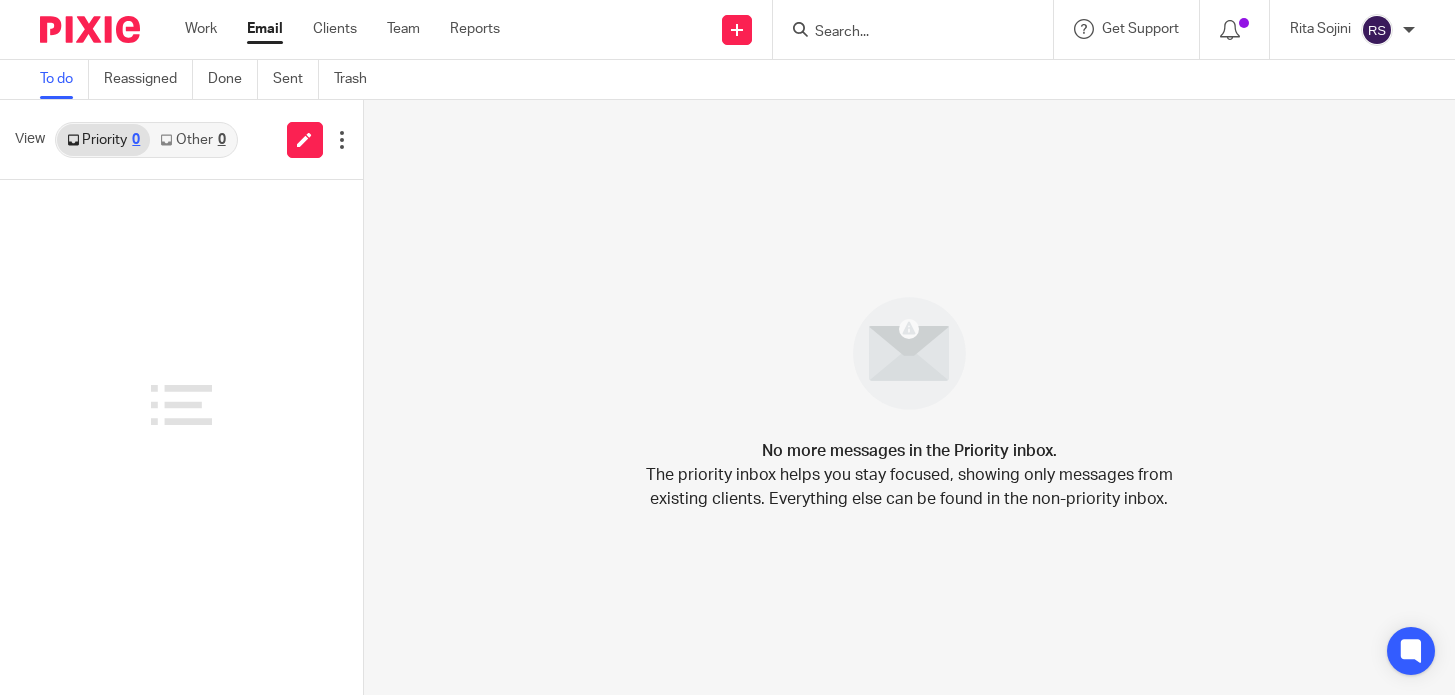 scroll, scrollTop: 0, scrollLeft: 0, axis: both 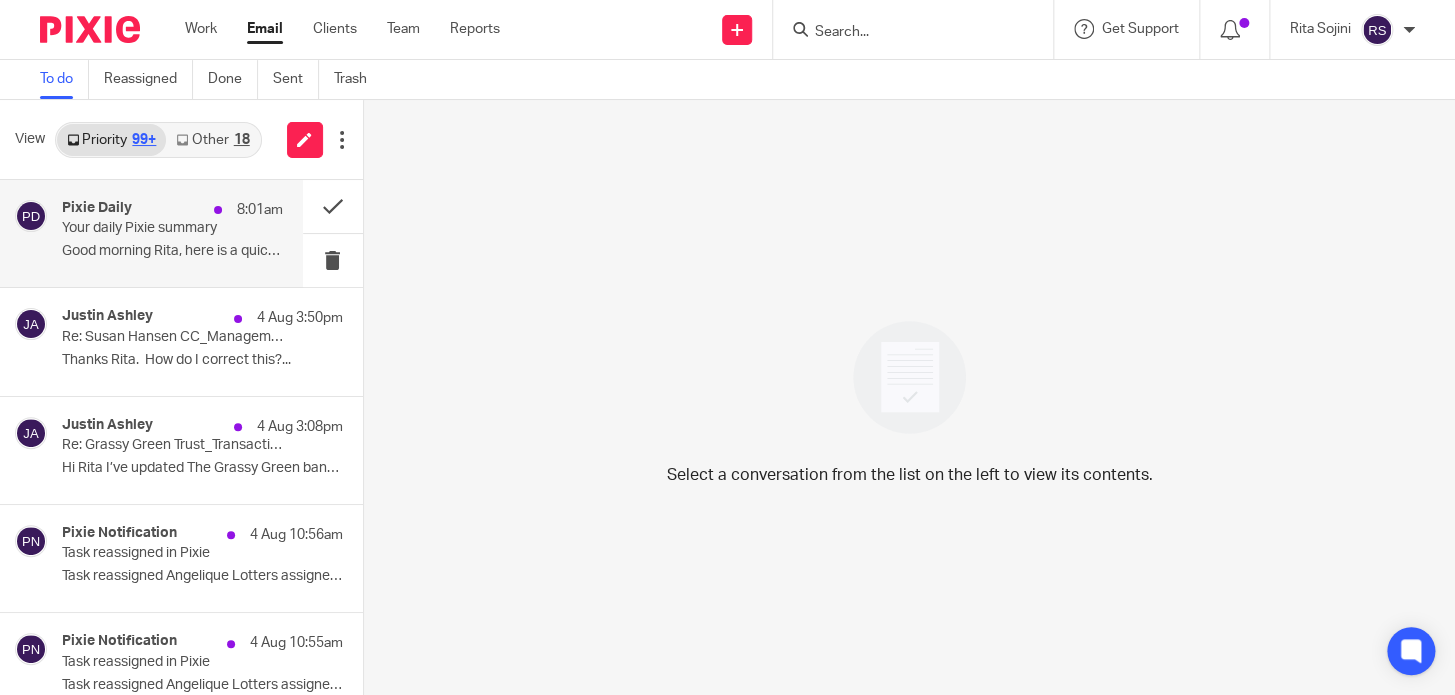 click on "Your daily Pixie summary" at bounding box center (150, 228) 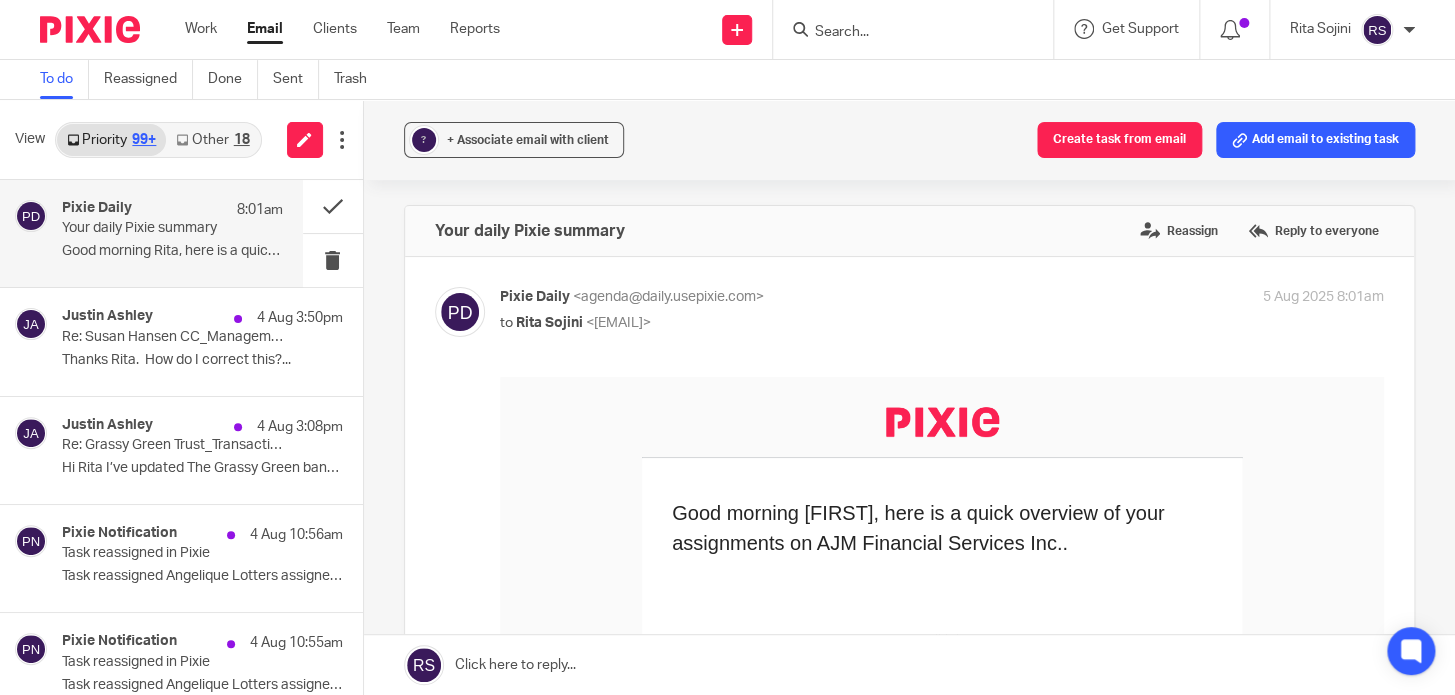 scroll, scrollTop: 0, scrollLeft: 0, axis: both 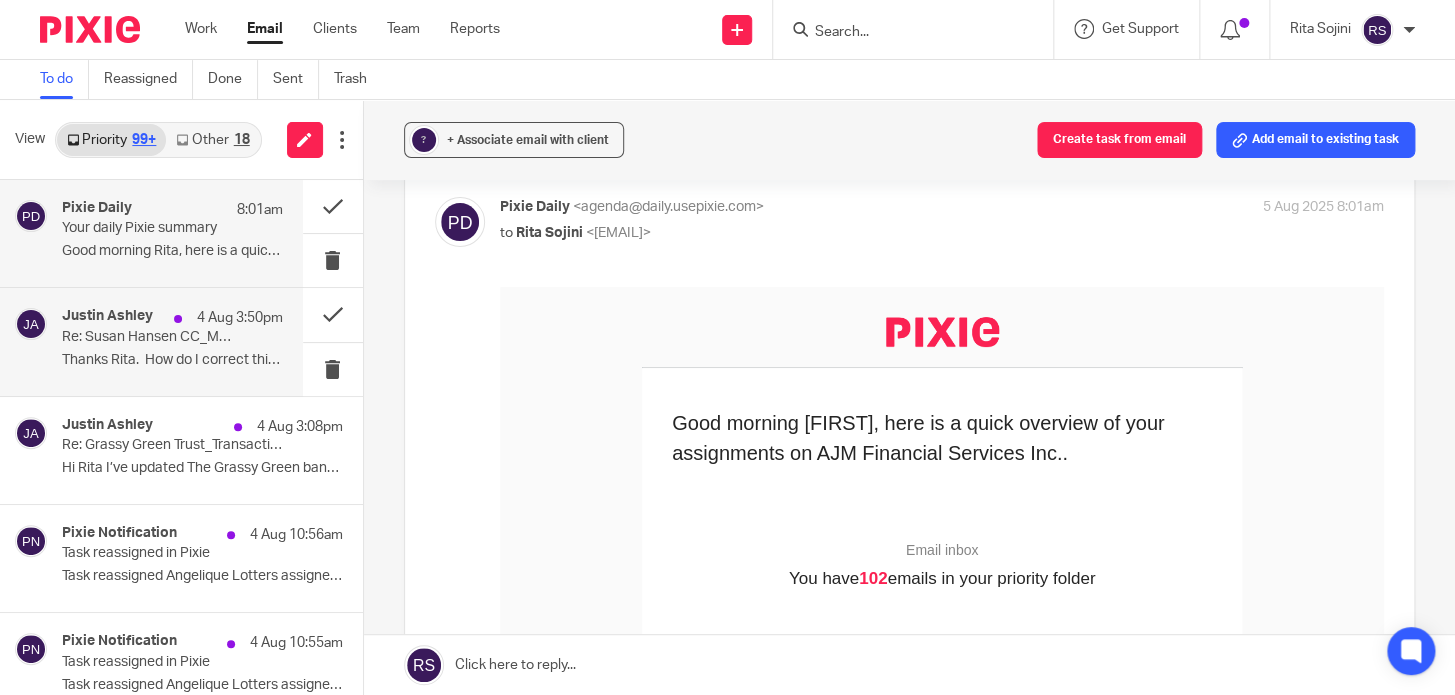 click on "Re: Susan Hansen CC_Managemnt Report_June 2025" at bounding box center (150, 337) 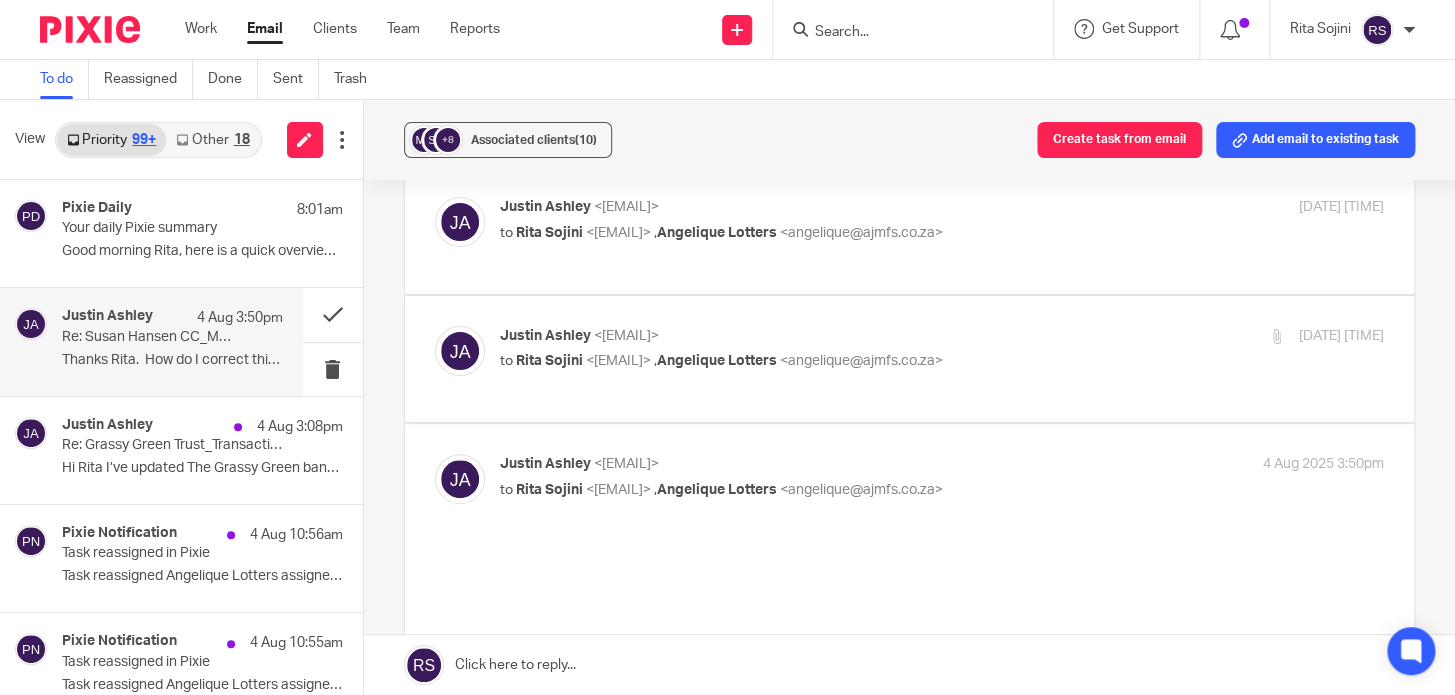 scroll, scrollTop: 0, scrollLeft: 0, axis: both 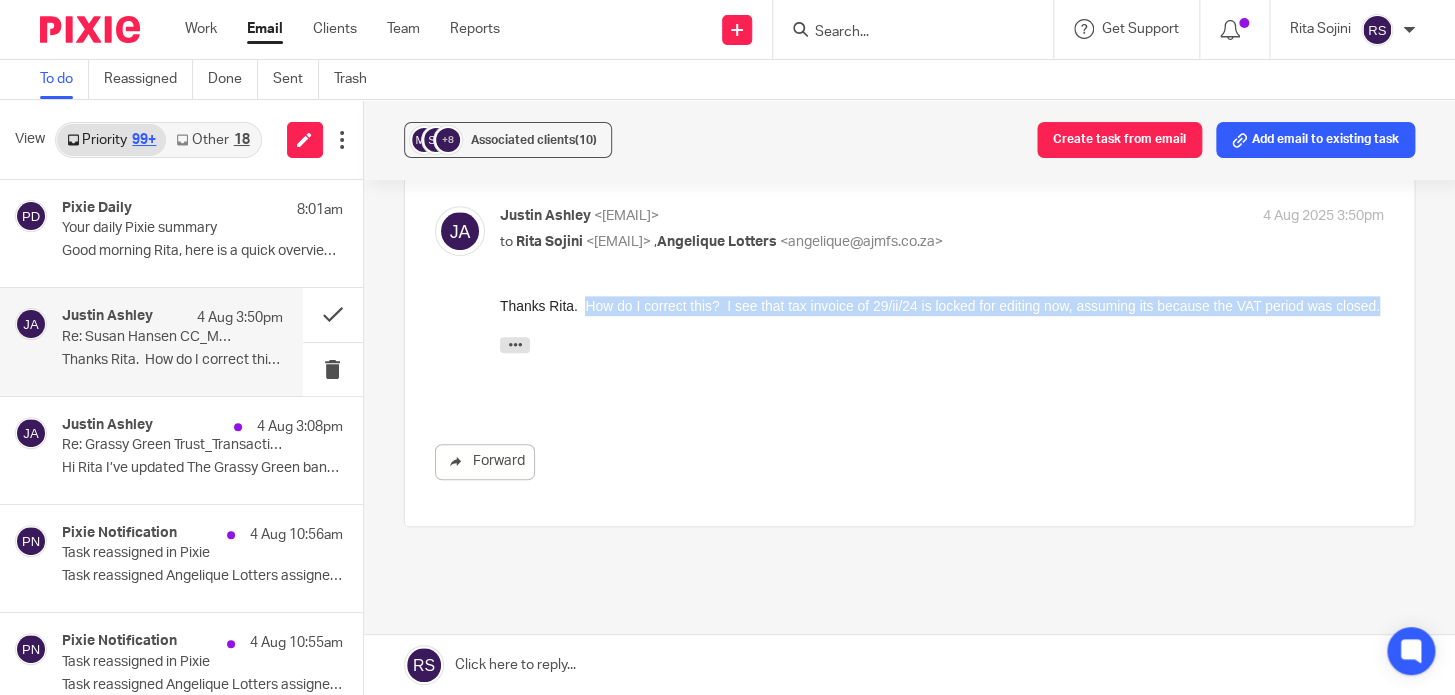 drag, startPoint x: 579, startPoint y: 306, endPoint x: 908, endPoint y: 319, distance: 329.25674 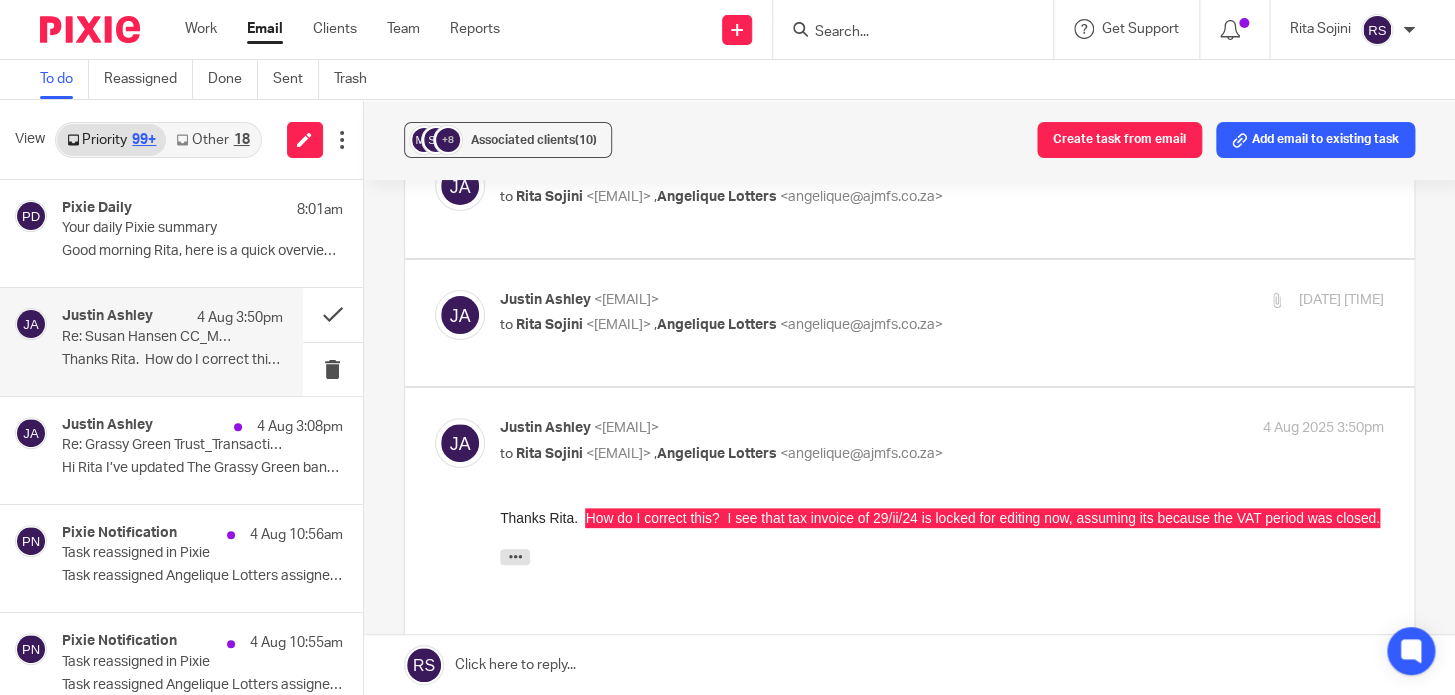 scroll, scrollTop: 156, scrollLeft: 0, axis: vertical 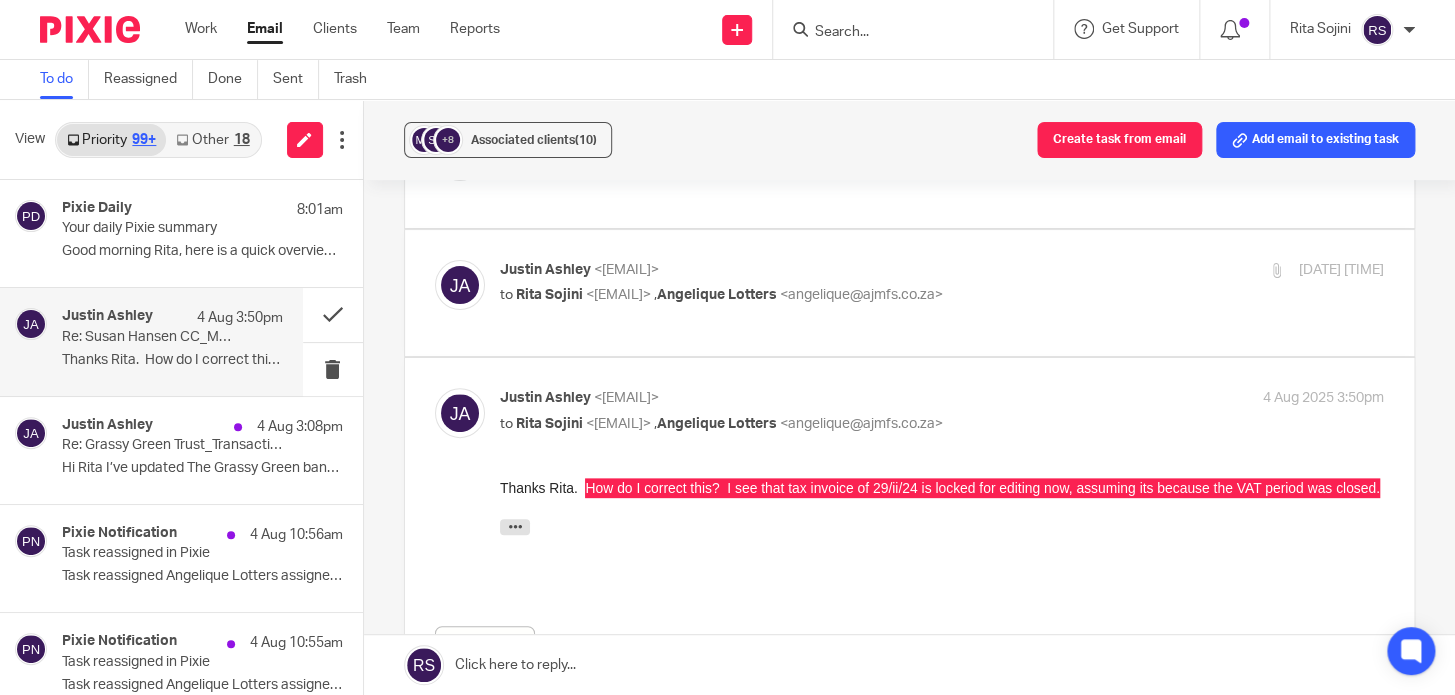 click on "Thanks Rita.  How do I correct this?  I see that tax invoice of 29/ii/24 is locked for editing now, assuming its because the VAT period was closed.   On 1 Aug 2025, at 12:00, Rita Sojini <rita@ajmfs.co.za> wrote: Hi Justin,   Thank you for your query.   You are correct that the Sage accounting balance reflects   -R3,887   as of   01/07/2025 , prior to the most recent invoice. However, this balance does not reflect the current position on your account.   As of   15/07/2025 , your updated account balance is   R396.75 , due to the following: A Sage invoice originally captured as   Tax Invoice A008640 – R1,822.75   dated   29/11/2024   was captured for the incorrect amount on Sage. The correct transaction amount was:   R2,949.75   for the same date. In addition, the latest invoice of   R3,156.75   was dated   15/07/2025   has been processed and reflects on your account as of the 15/07/2025.     Kind regards   Rita Sojini   AJM Financial Services Unit 1C, Block A Aintree Park Punters Way" at bounding box center [941, 521] 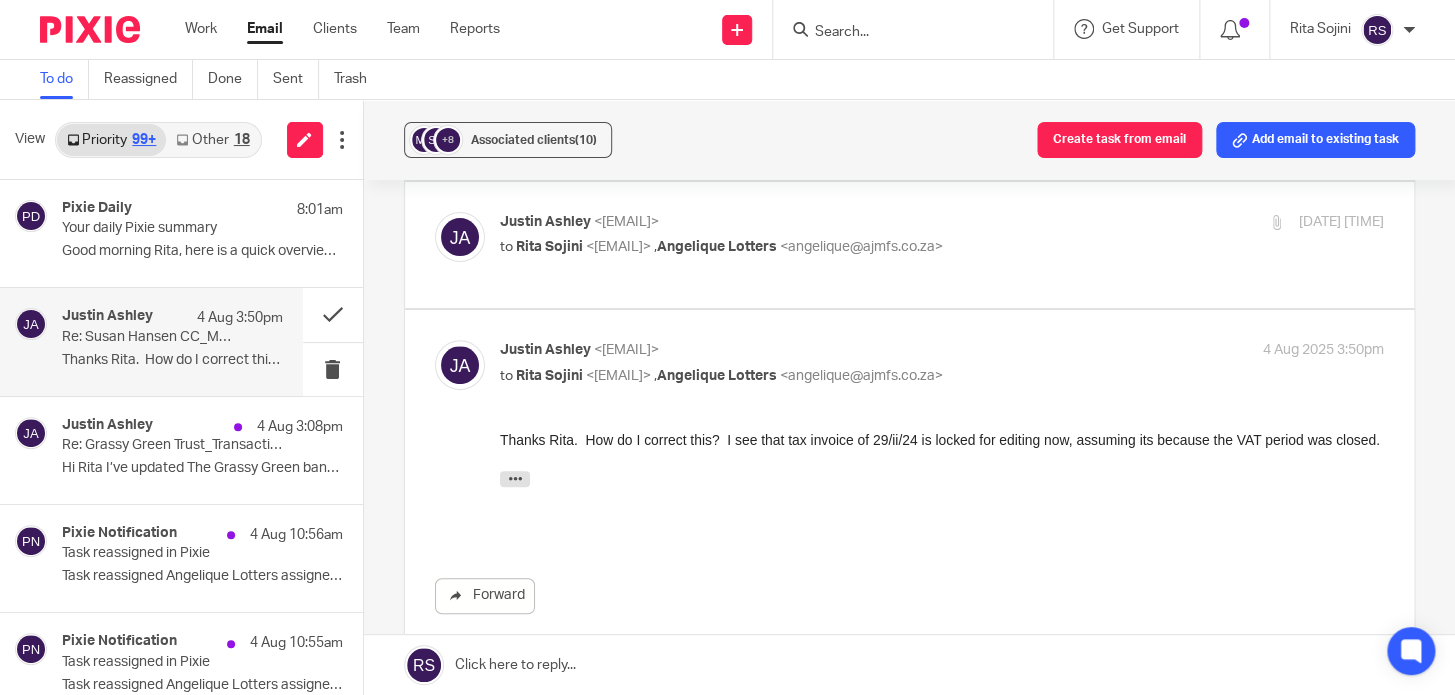 scroll, scrollTop: 247, scrollLeft: 0, axis: vertical 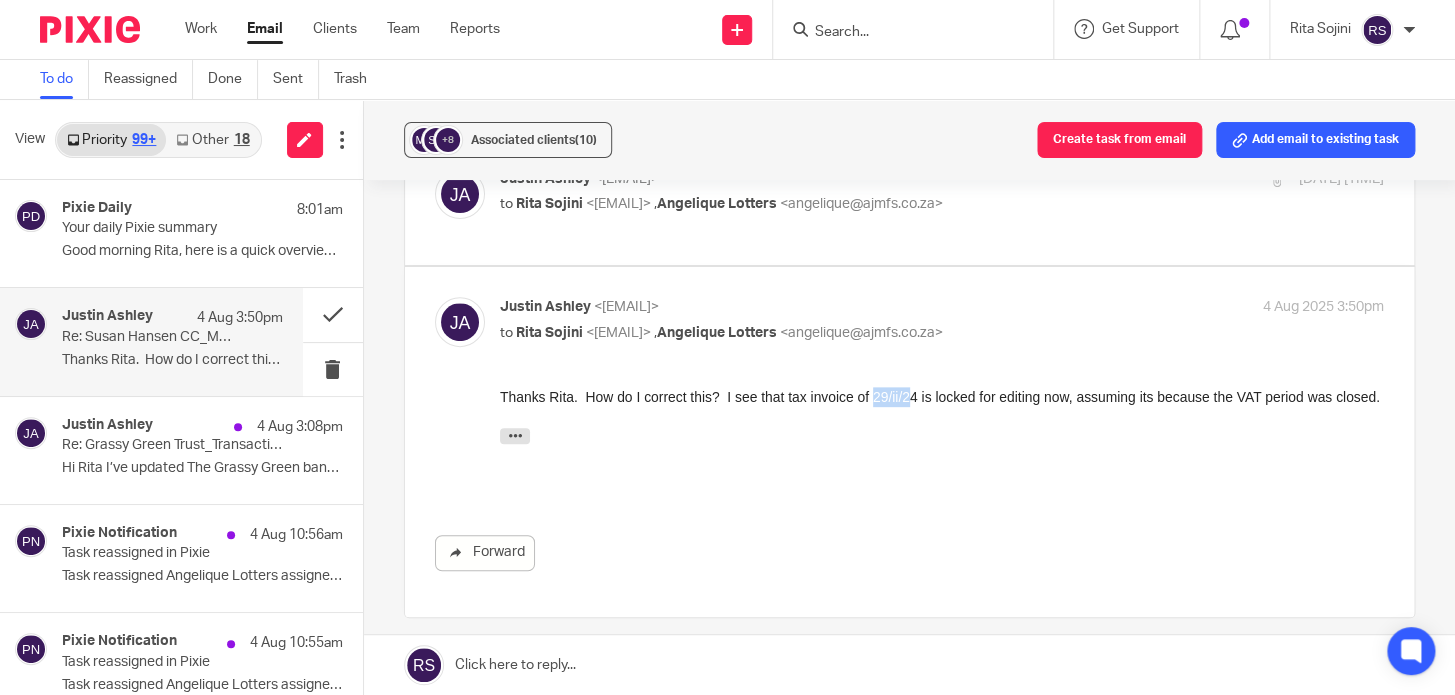 drag, startPoint x: 868, startPoint y: 398, endPoint x: 905, endPoint y: 393, distance: 37.336308 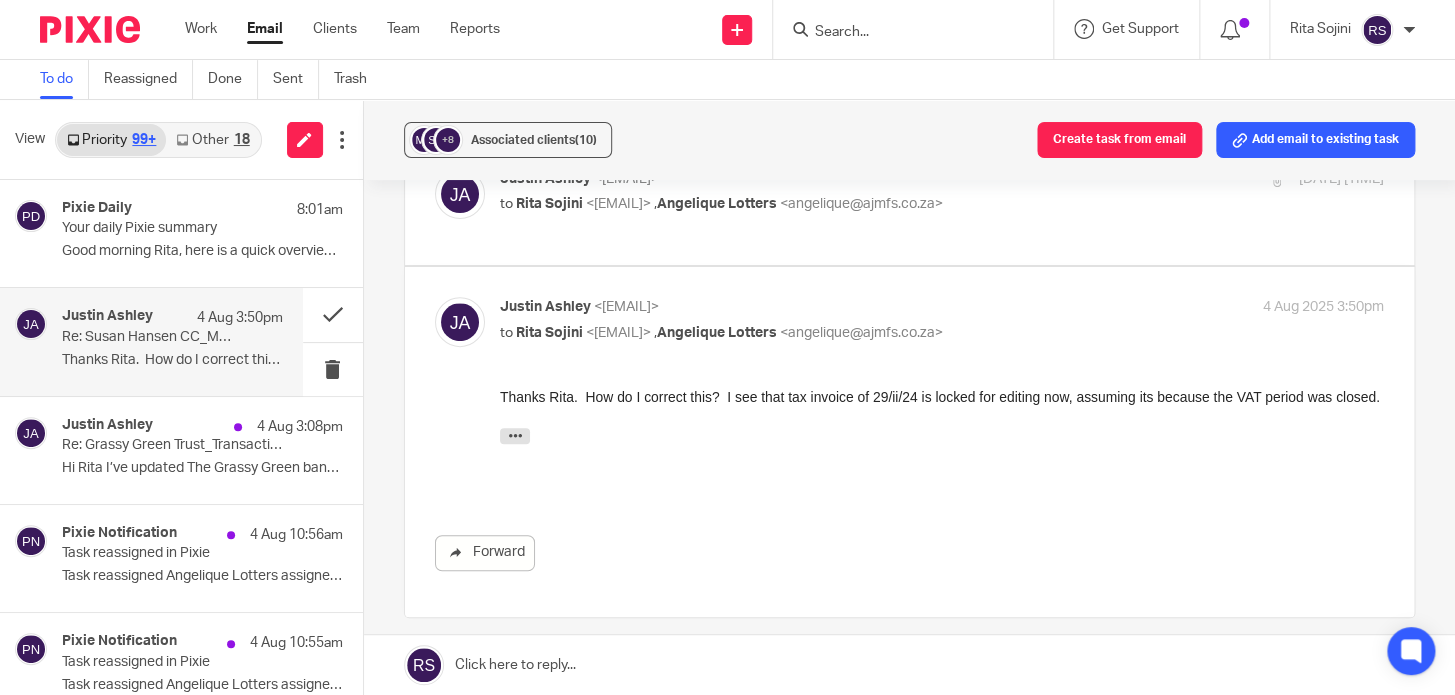 click on "Thanks Rita.  How do I correct this?  I see that tax invoice of 29/ii/24 is locked for editing now, assuming its because the VAT period was closed.   On 1 Aug 2025, at 12:00, Rita Sojini <rita@ajmfs.co.za> wrote: Hi Justin,   Thank you for your query.   You are correct that the Sage accounting balance reflects   -R3,887   as of   01/07/2025 , prior to the most recent invoice. However, this balance does not reflect the current position on your account.   As of   15/07/2025 , your updated account balance is   R396.75 , due to the following: A Sage invoice originally captured as   Tax Invoice A008640 – R1,822.75   dated   29/11/2024   was captured for the incorrect amount on Sage. The correct transaction amount was:   R2,949.75   for the same date. In addition, the latest invoice of   R3,156.75   was dated   15/07/2025   has been processed and reflects on your account as of the 15/07/2025.     Kind regards   Rita Sojini   AJM Financial Services Unit 1C, Block A Aintree Park Punters Way" at bounding box center [941, 430] 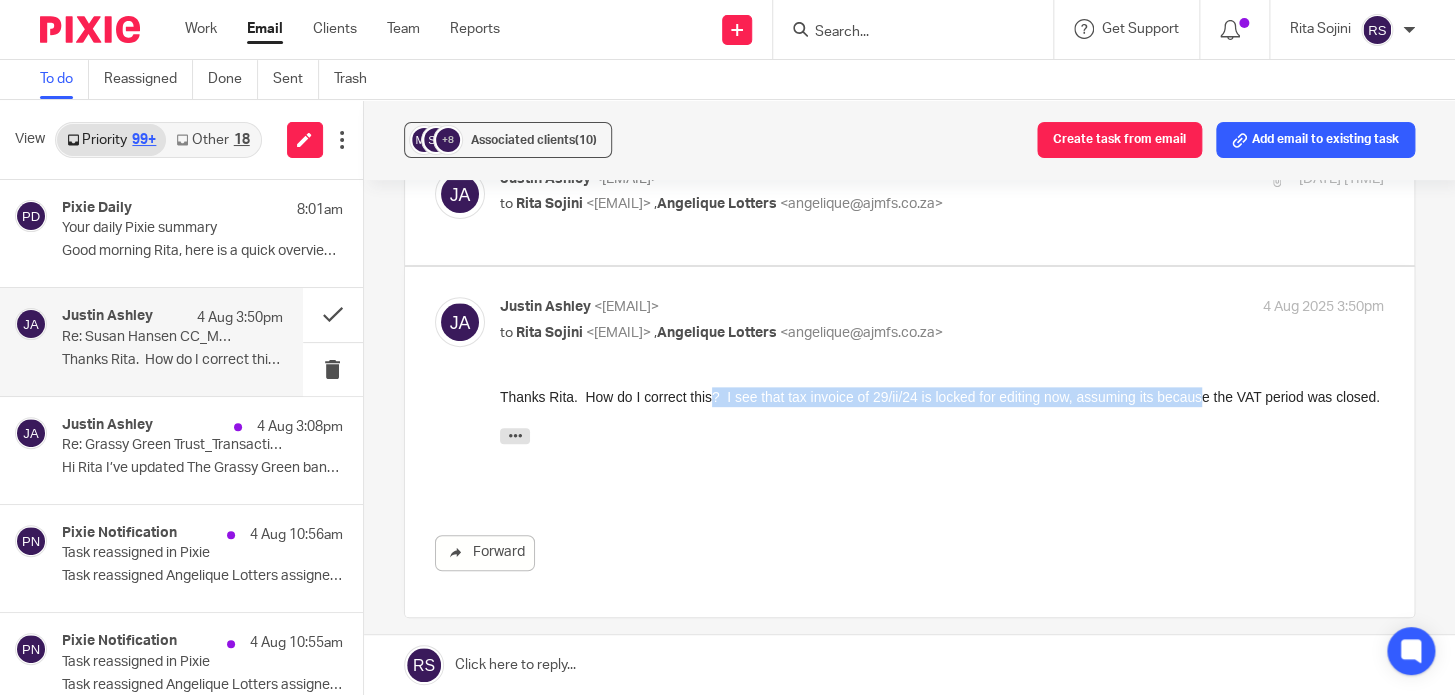 drag, startPoint x: 706, startPoint y: 395, endPoint x: 1195, endPoint y: 395, distance: 489 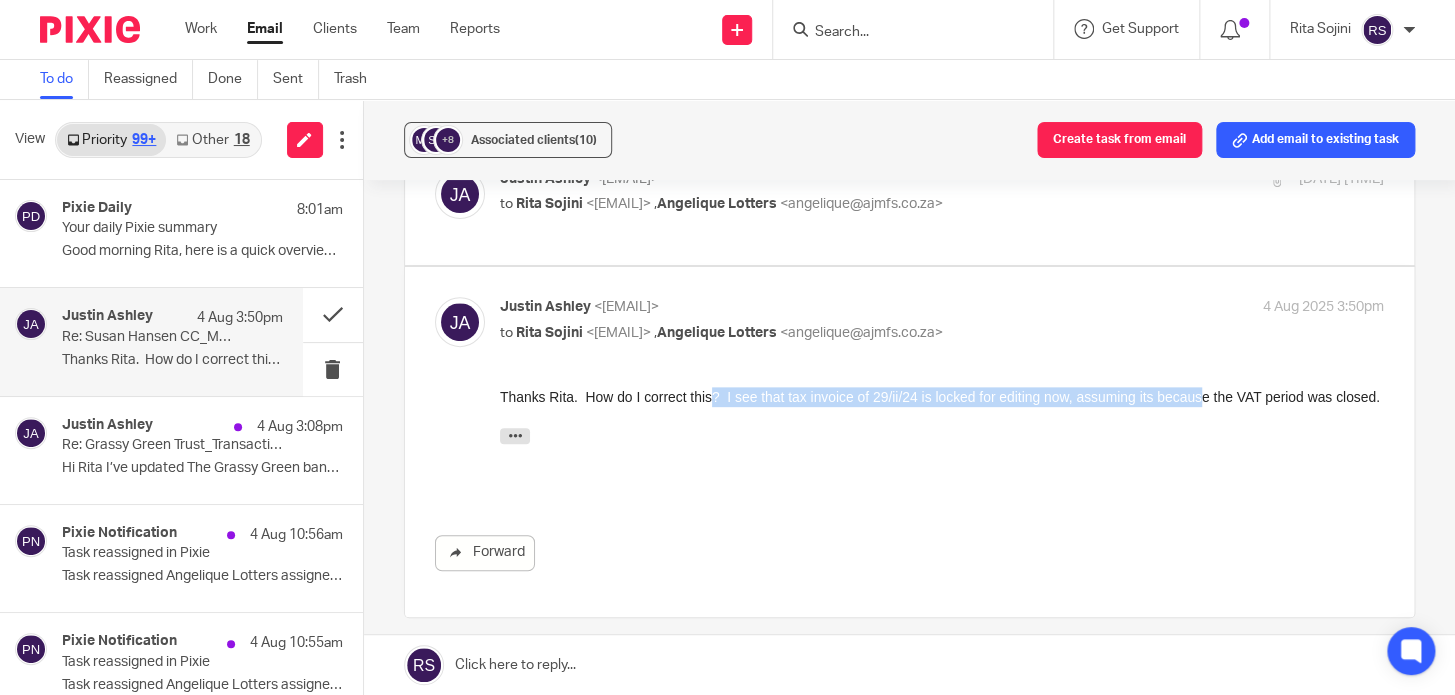 click on "Thanks Rita.  How do I correct this?  I see that tax invoice of 29/ii/24 is locked for editing now, assuming its because the VAT period was closed.   On 1 Aug 2025, at 12:00, Rita Sojini <rita@ajmfs.co.za> wrote: Hi Justin,   Thank you for your query.   You are correct that the Sage accounting balance reflects   -R3,887   as of   01/07/2025 , prior to the most recent invoice. However, this balance does not reflect the current position on your account.   As of   15/07/2025 , your updated account balance is   R396.75 , due to the following: A Sage invoice originally captured as   Tax Invoice A008640 – R1,822.75   dated   29/11/2024   was captured for the incorrect amount on Sage. The correct transaction amount was:   R2,949.75   for the same date. In addition, the latest invoice of   R3,156.75   was dated   15/07/2025   has been processed and reflects on your account as of the 15/07/2025.     Kind regards   Rita Sojini   AJM Financial Services Unit 1C, Block A Aintree Park Punters Way" at bounding box center [941, 430] 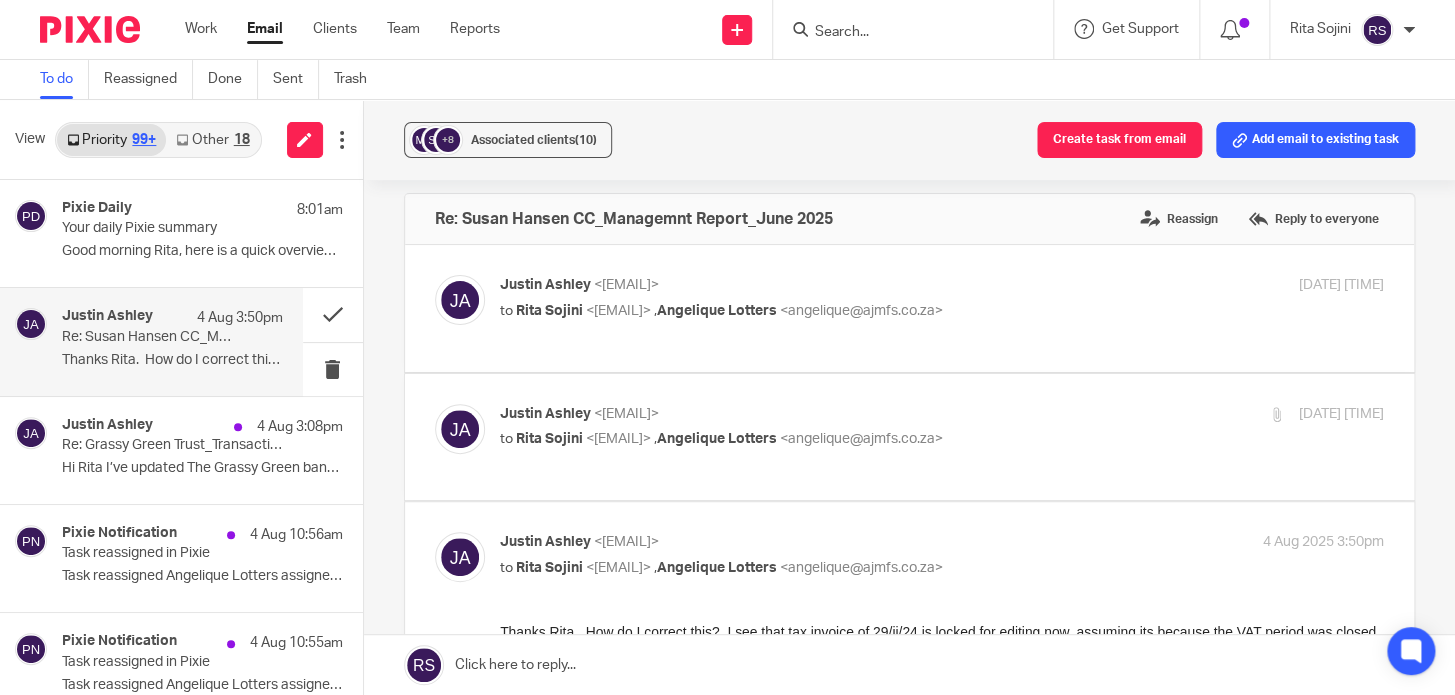 scroll, scrollTop: 0, scrollLeft: 0, axis: both 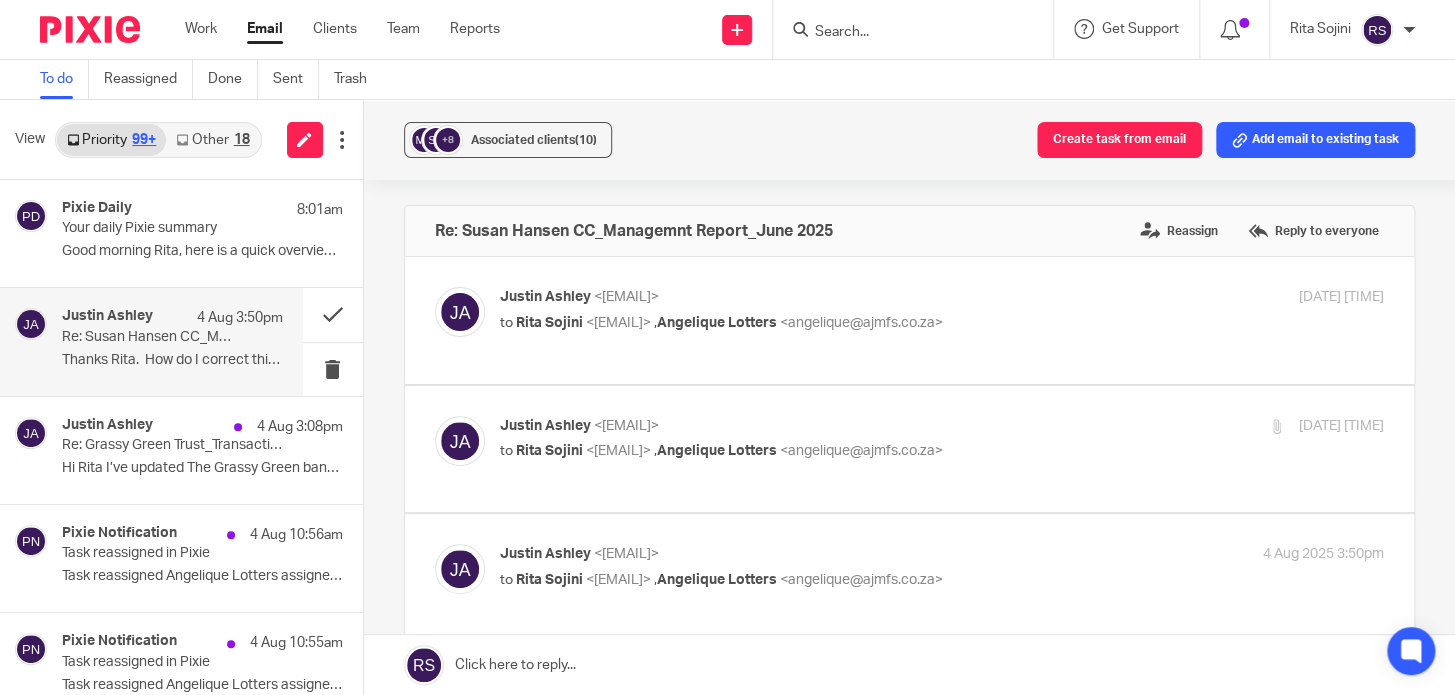 click at bounding box center (909, 320) 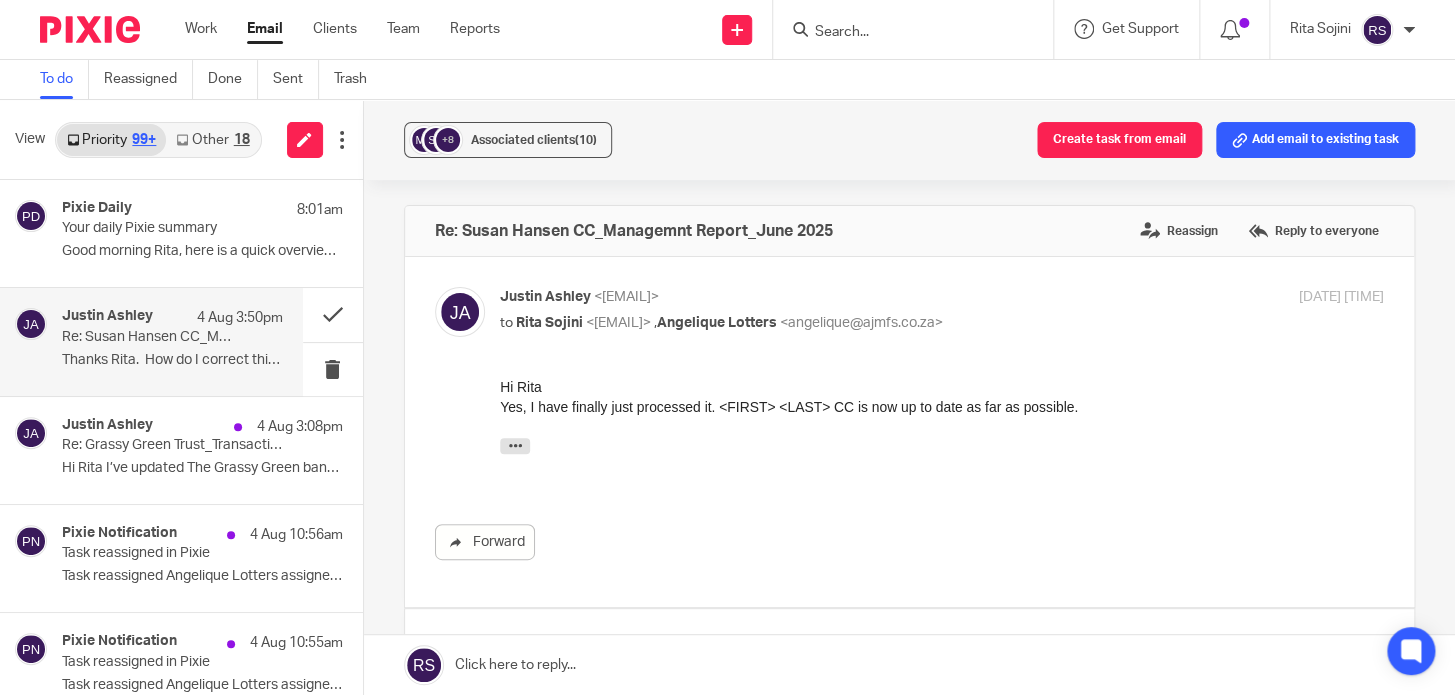 scroll, scrollTop: 0, scrollLeft: 0, axis: both 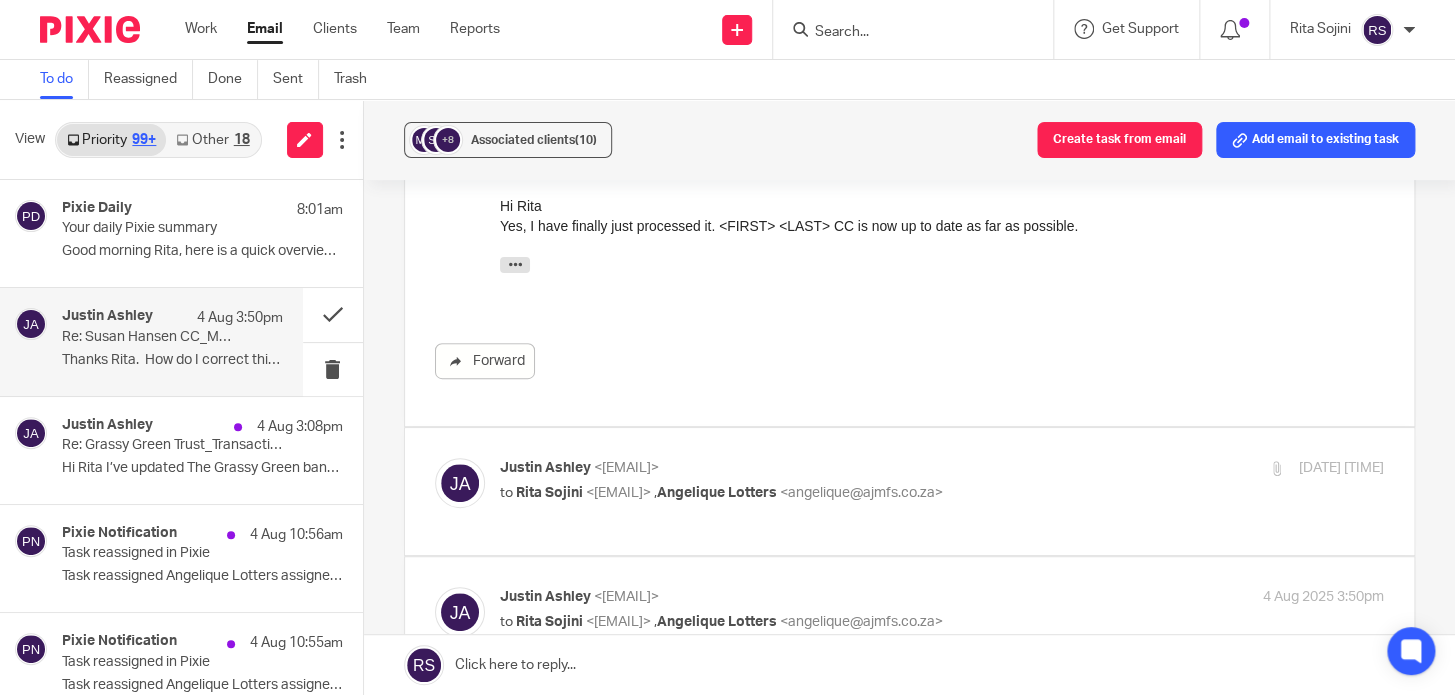 click on "Justin Ashley
<justinjashley@icloud.com>" at bounding box center [794, 468] 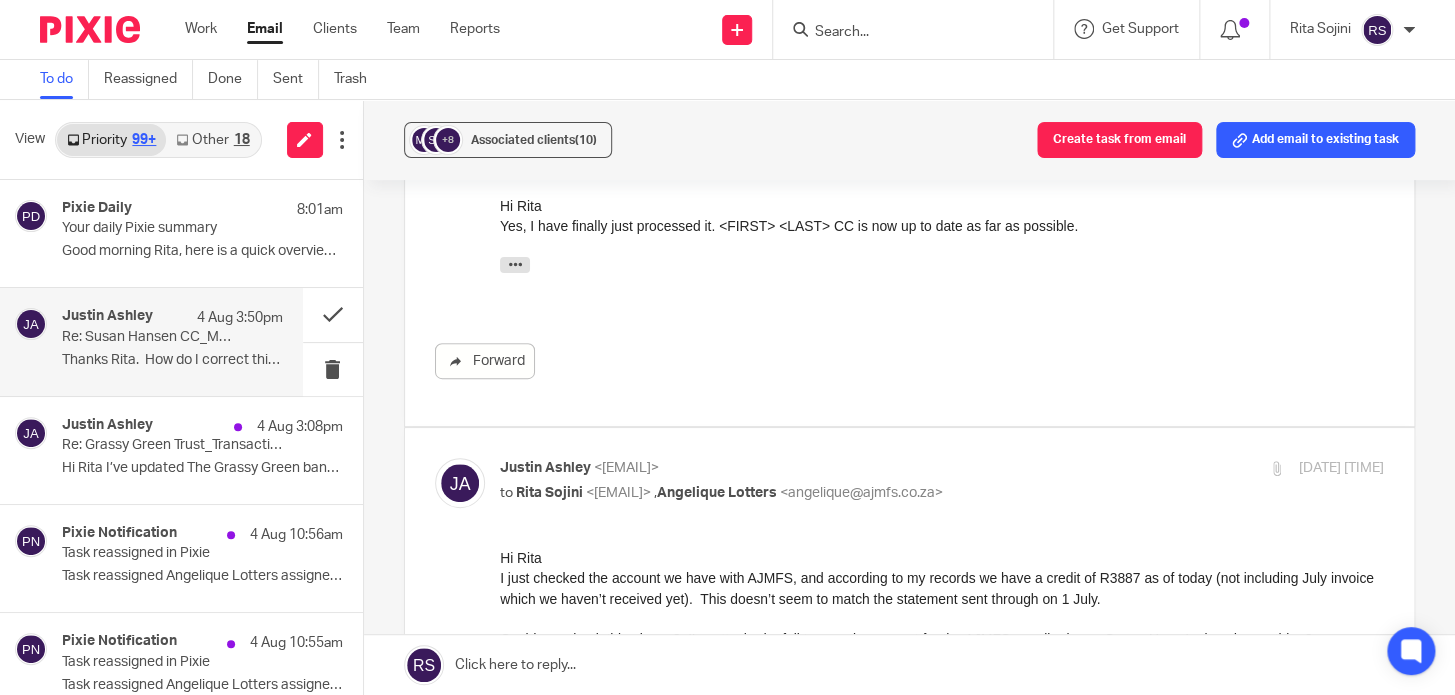 scroll, scrollTop: 0, scrollLeft: 0, axis: both 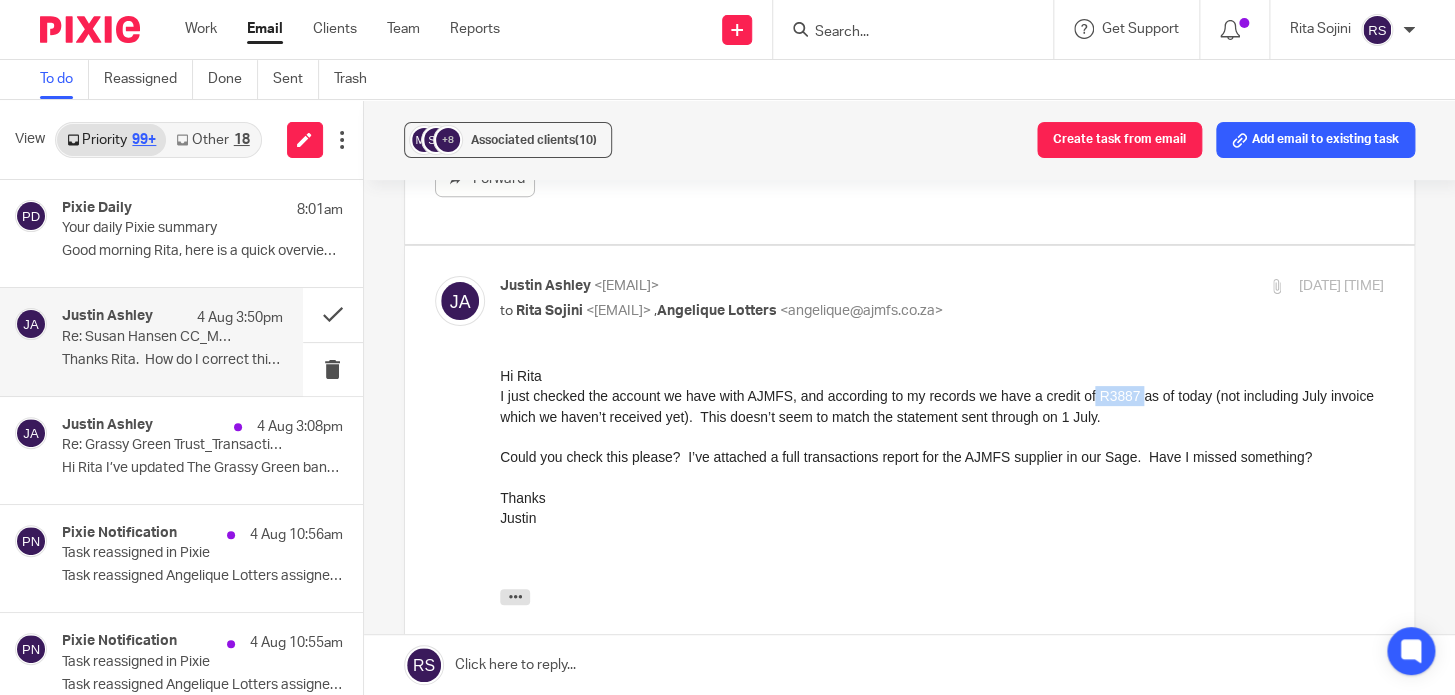 drag, startPoint x: 1087, startPoint y: 394, endPoint x: 1135, endPoint y: 394, distance: 48 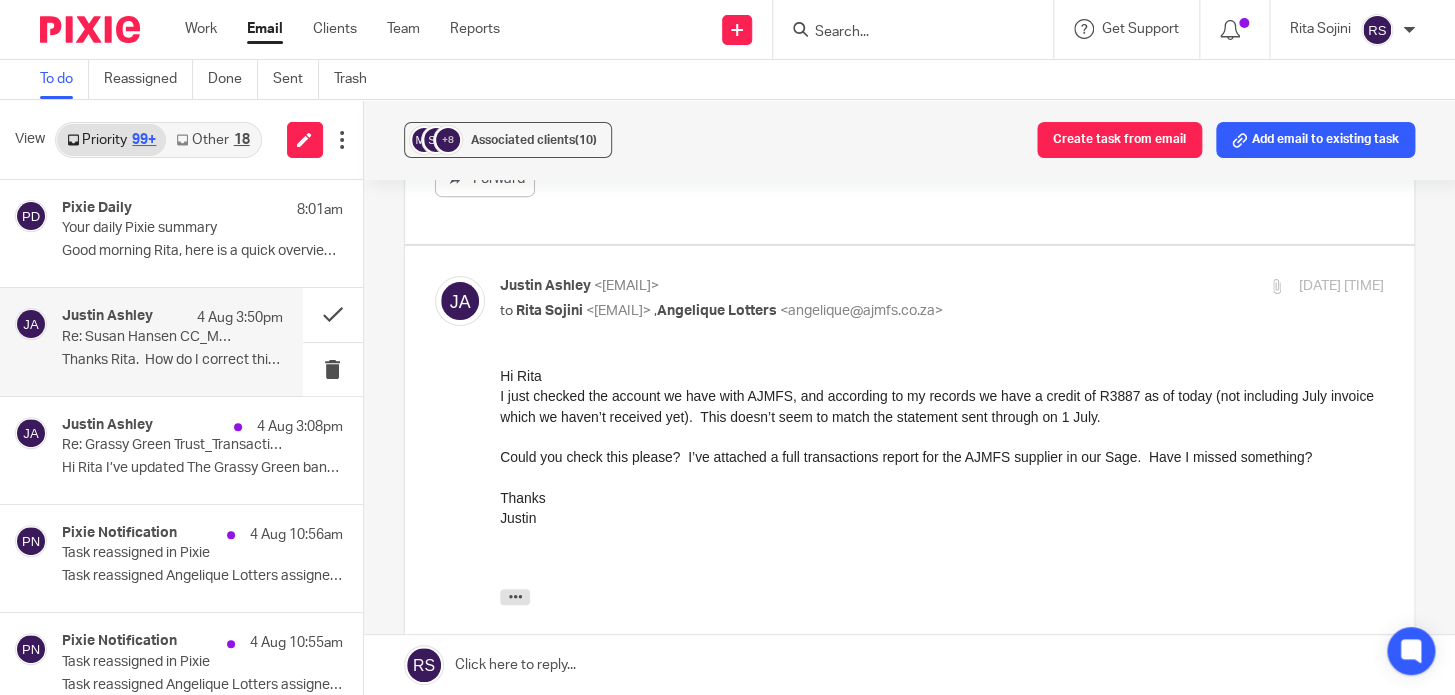 click on "I just checked the account we have with AJMFS, and according to my records we have a credit of R3887 as of today (not including July invoice which we haven’t received yet).  This doesn’t seem to match the statement sent through on 1 July." at bounding box center [941, 405] 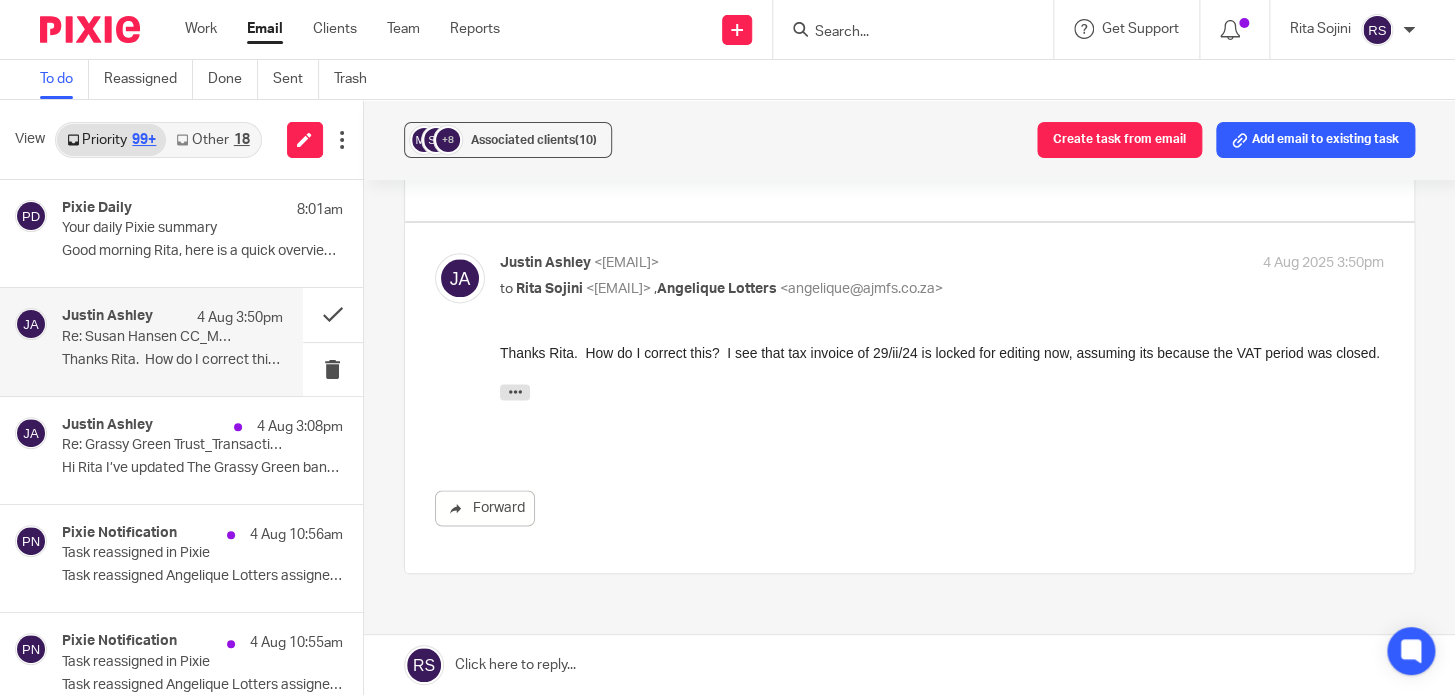 scroll, scrollTop: 1152, scrollLeft: 0, axis: vertical 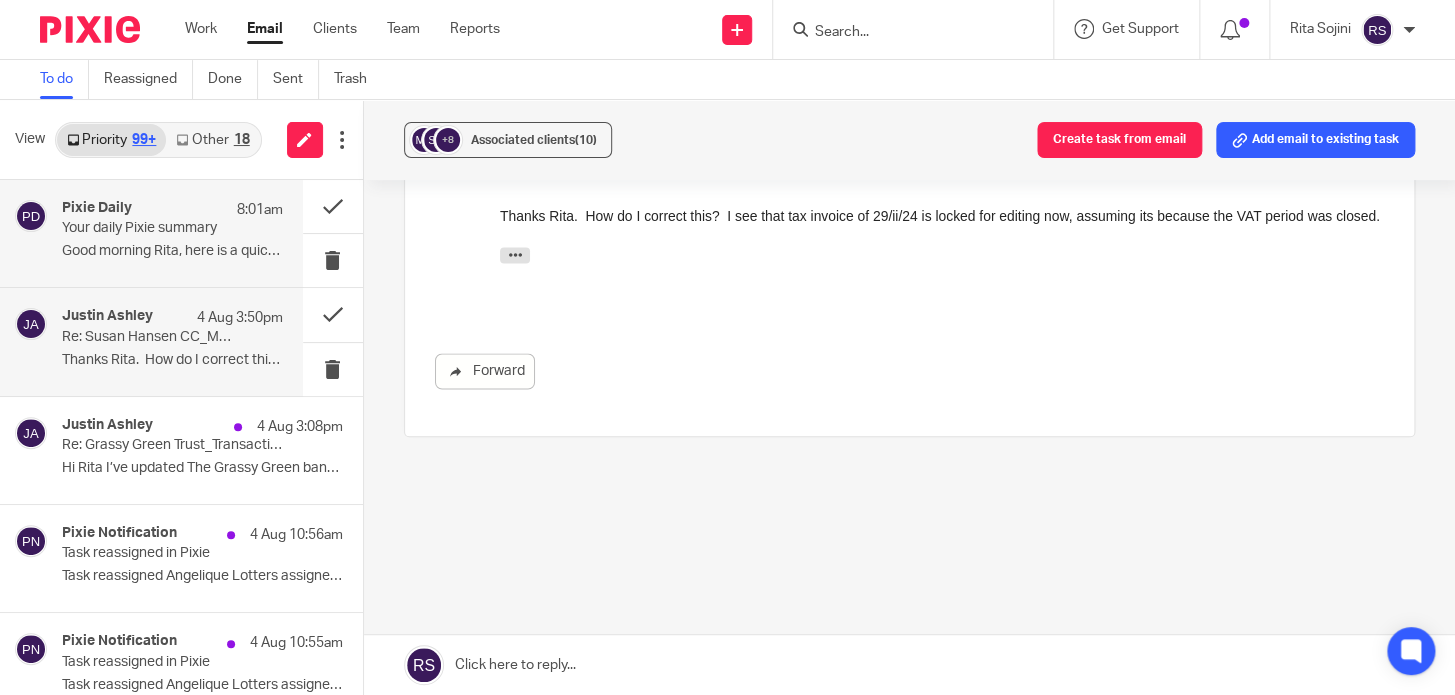 click on "Your daily Pixie summary" at bounding box center [150, 228] 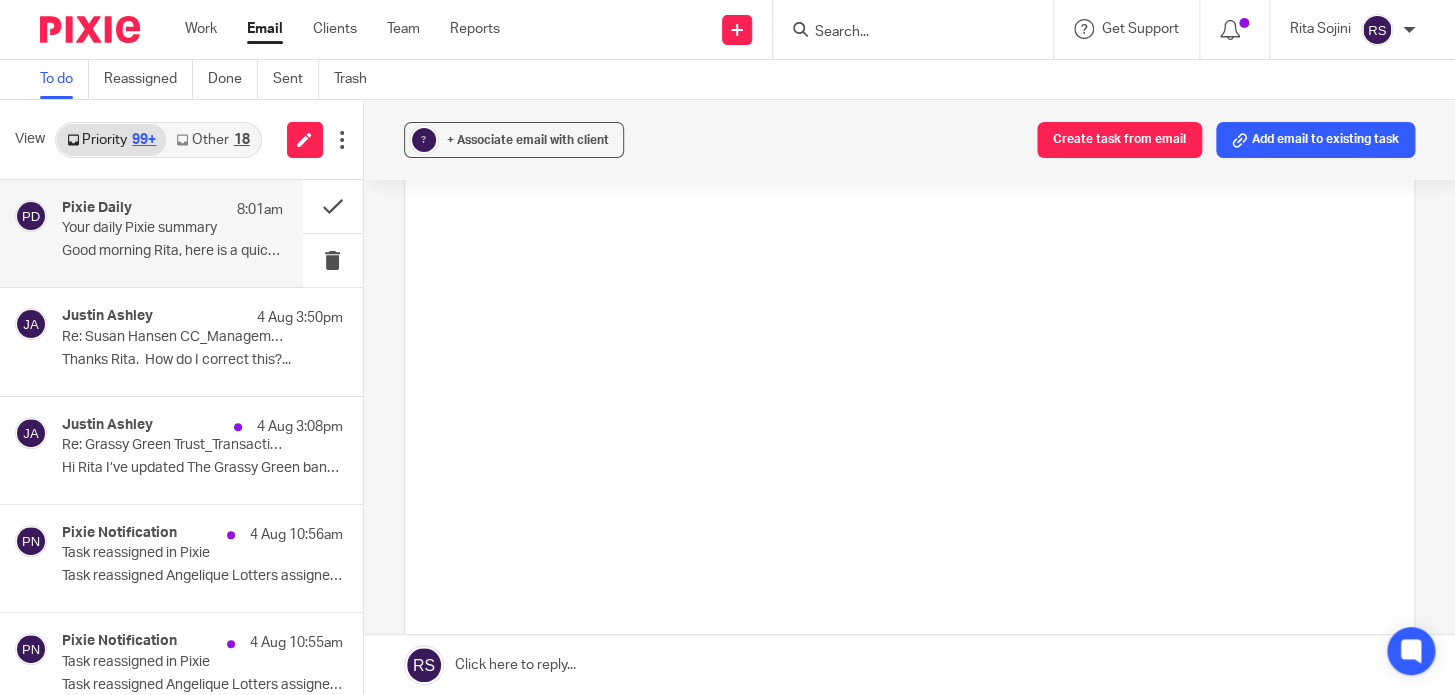 scroll, scrollTop: 0, scrollLeft: 0, axis: both 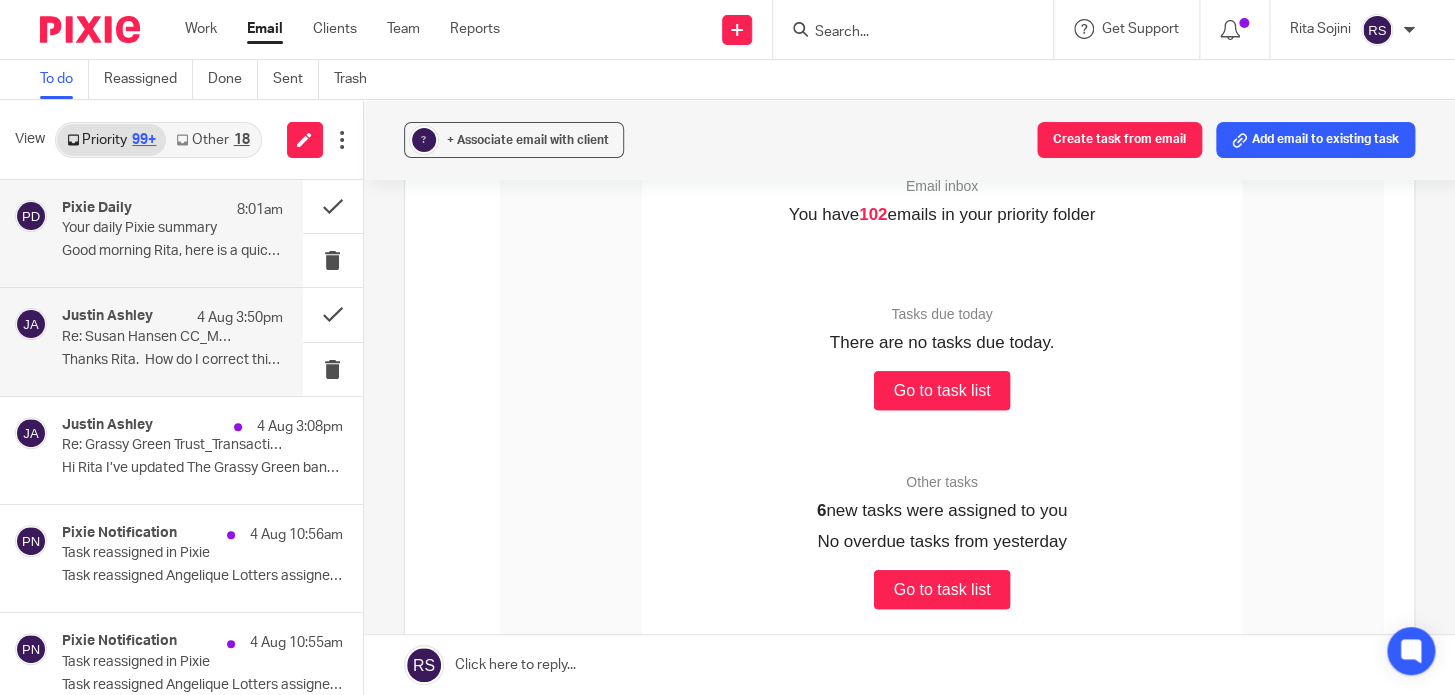 click on "Re: Susan Hansen CC_Managemnt Report_June 2025" at bounding box center (150, 337) 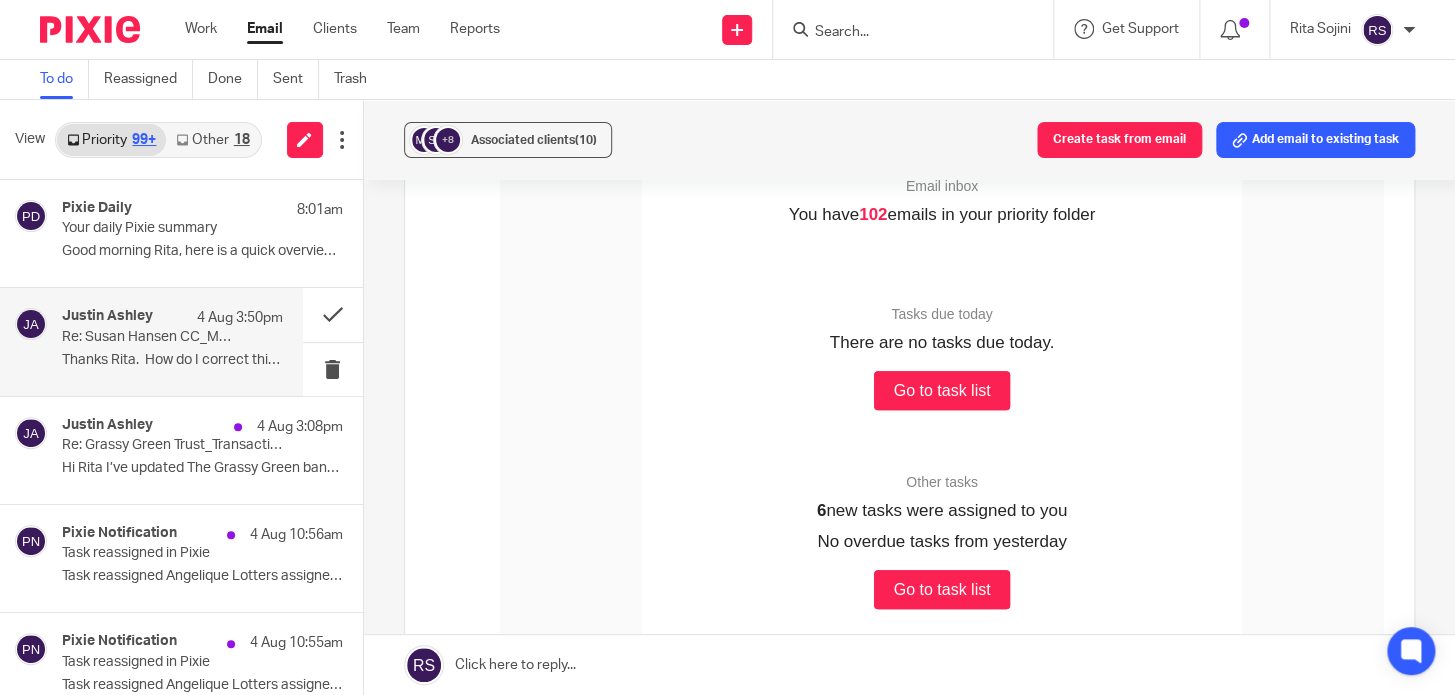 scroll, scrollTop: 0, scrollLeft: 0, axis: both 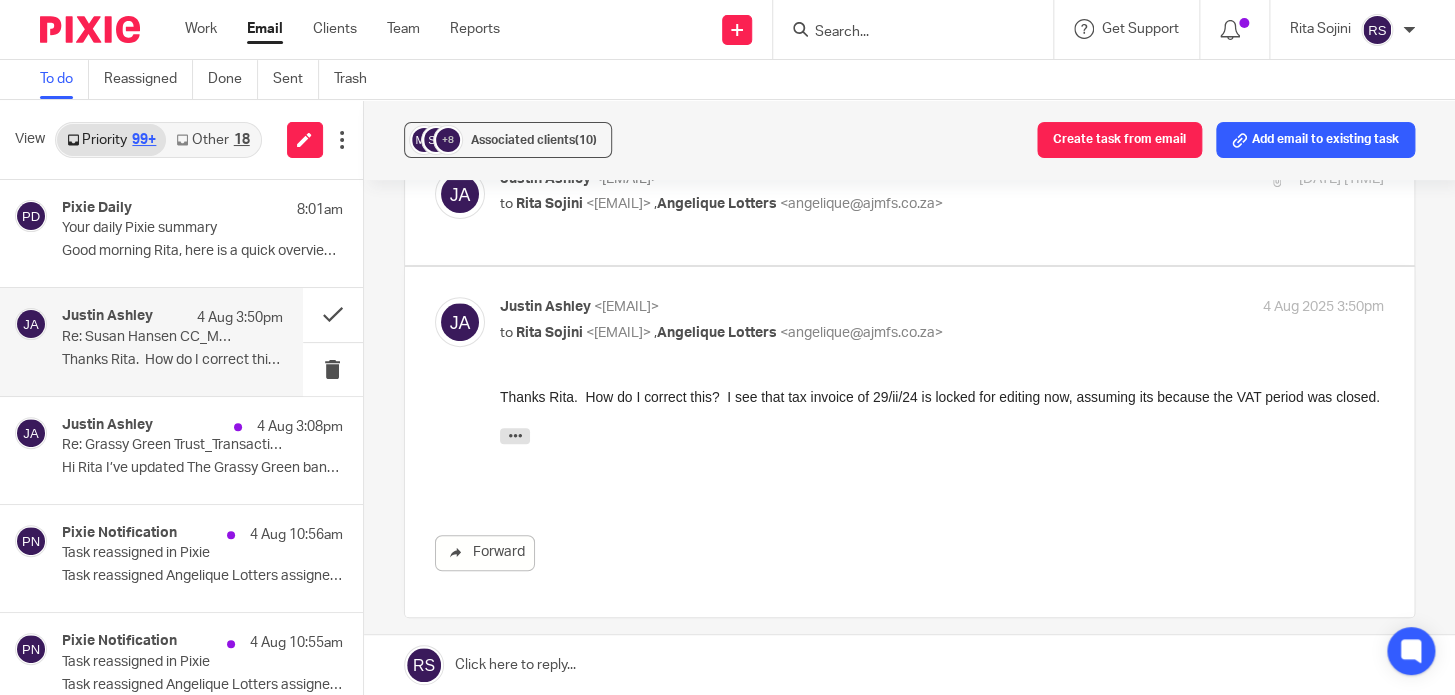 click on "Thanks Rita.  How do I correct this?  I see that tax invoice of 29/ii/24 is locked for editing now, assuming its because the VAT period was closed.   On 1 Aug 2025, at 12:00, Rita Sojini <rita@ajmfs.co.za> wrote: Hi Justin,   Thank you for your query.   You are correct that the Sage accounting balance reflects   -R3,887   as of   01/07/2025 , prior to the most recent invoice. However, this balance does not reflect the current position on your account.   As of   15/07/2025 , your updated account balance is   R396.75 , due to the following: A Sage invoice originally captured as   Tax Invoice A008640 – R1,822.75   dated   29/11/2024   was captured for the incorrect amount on Sage. The correct transaction amount was:   R2,949.75   for the same date. In addition, the latest invoice of   R3,156.75   was dated   15/07/2025   has been processed and reflects on your account as of the 15/07/2025.     Kind regards   Rita Sojini   AJM Financial Services Unit 1C, Block A Aintree Park Punters Way" at bounding box center (941, 430) 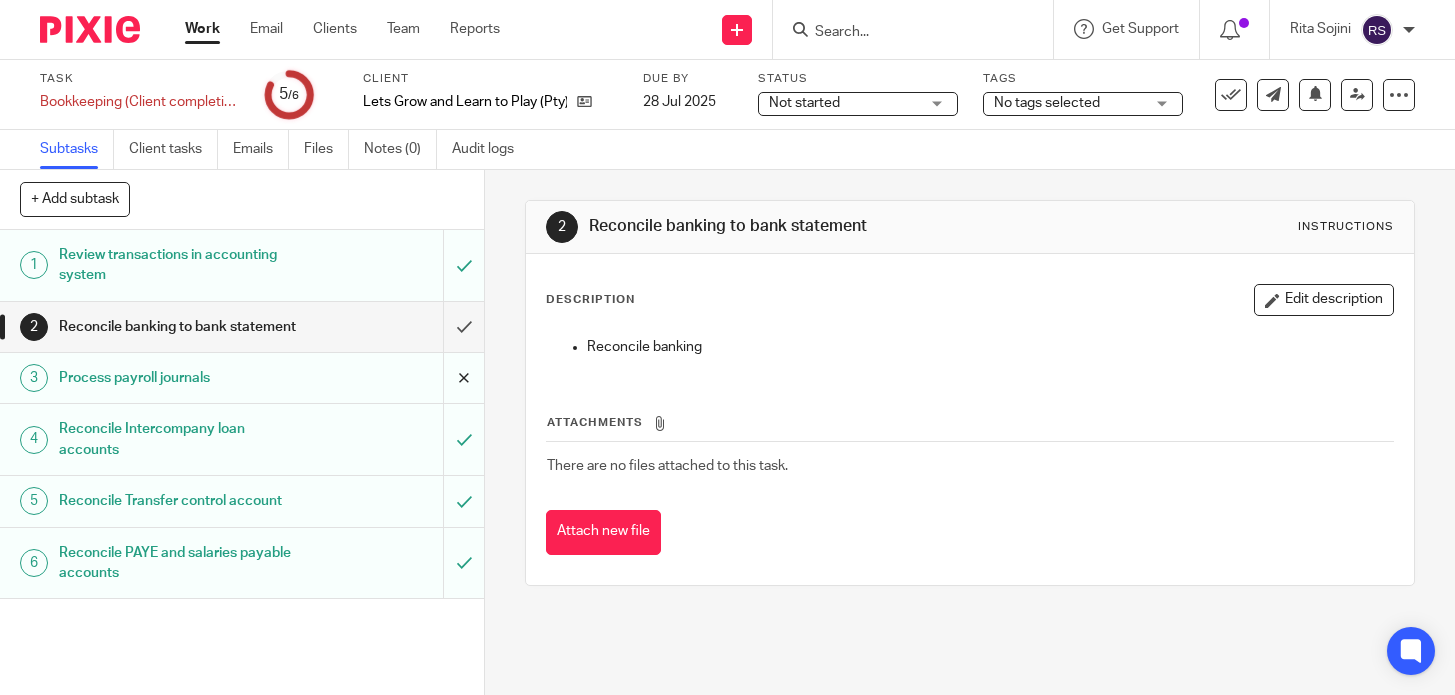 scroll, scrollTop: 0, scrollLeft: 0, axis: both 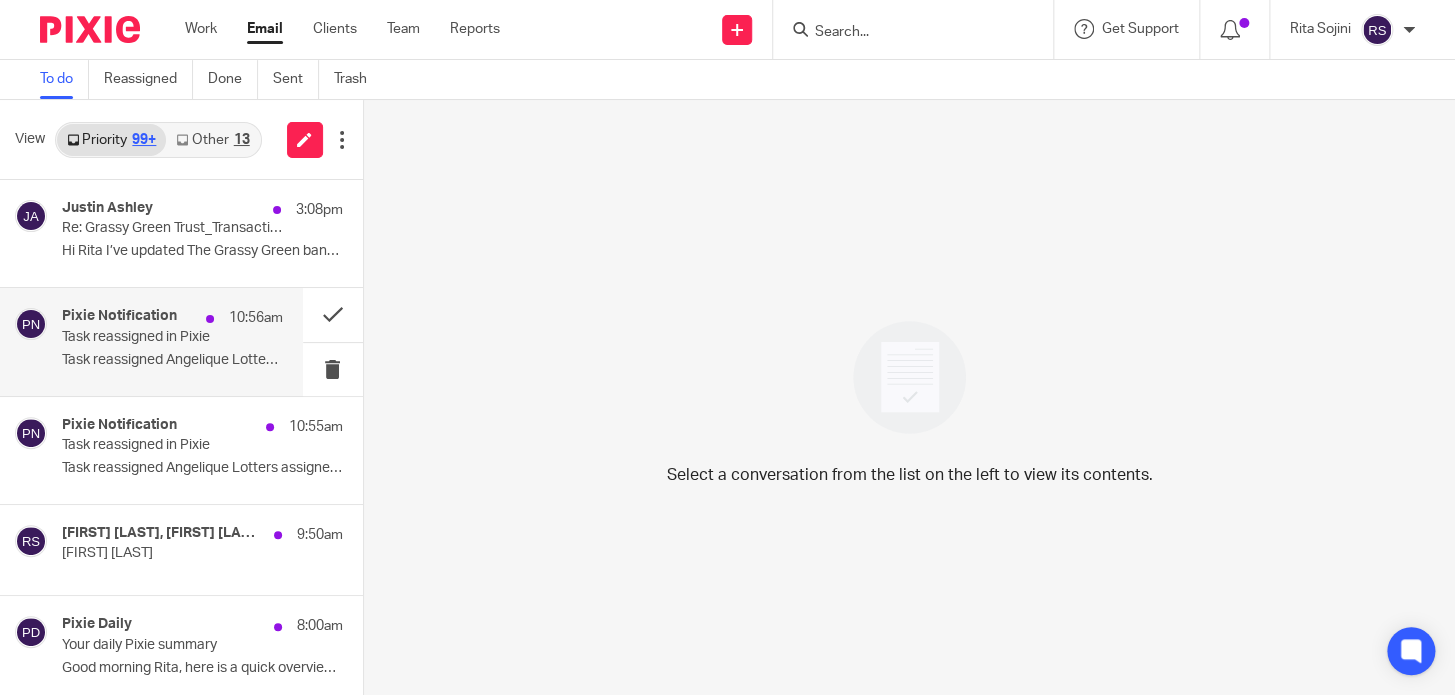 click on "Task reassigned   Angelique Lotters assigned..." at bounding box center [172, 360] 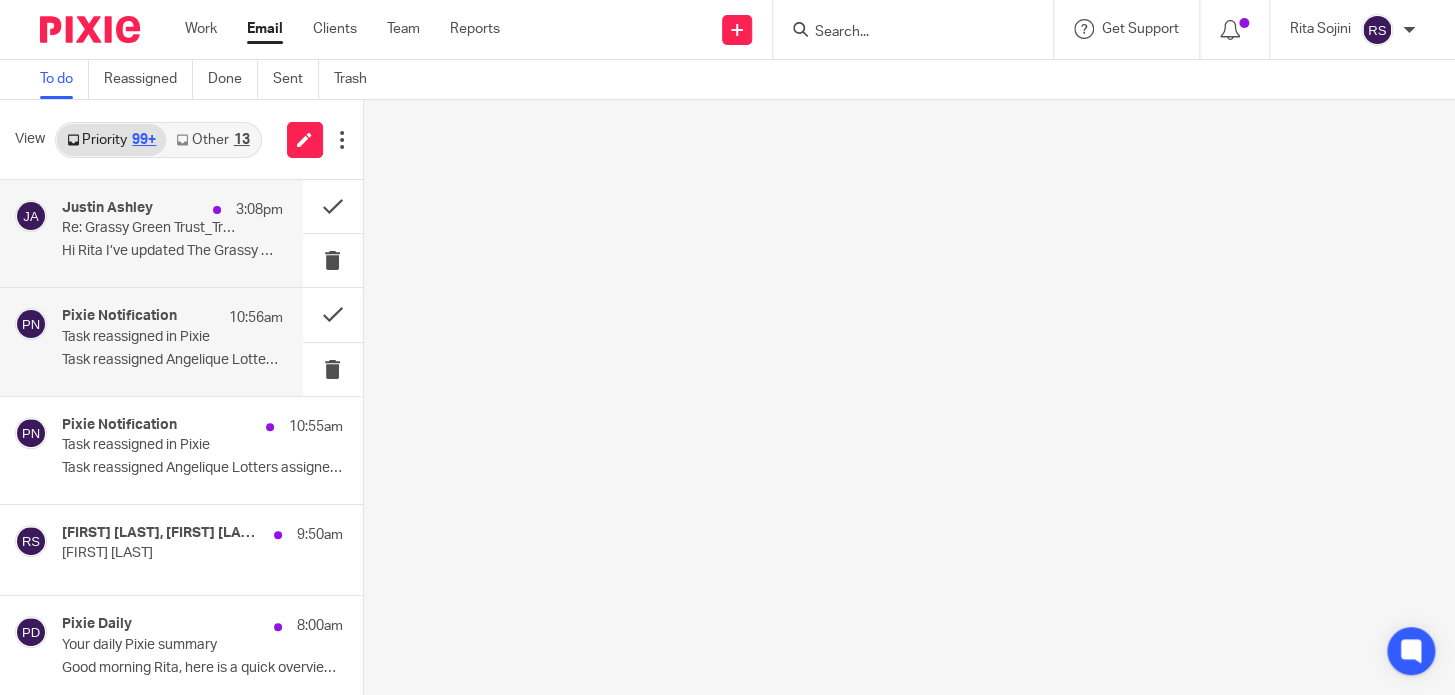 click on "Hi Rita I’ve updated The Grassy Green bank..." at bounding box center (172, 251) 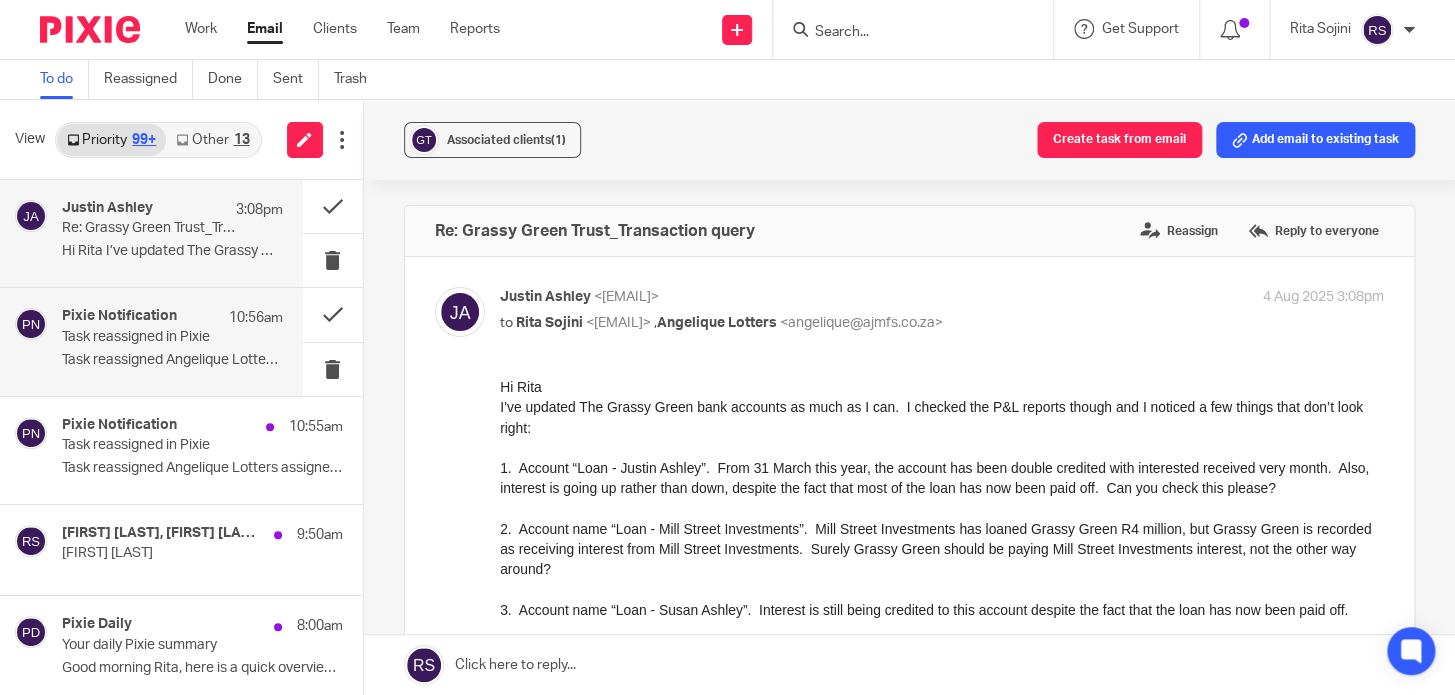 scroll, scrollTop: 0, scrollLeft: 0, axis: both 